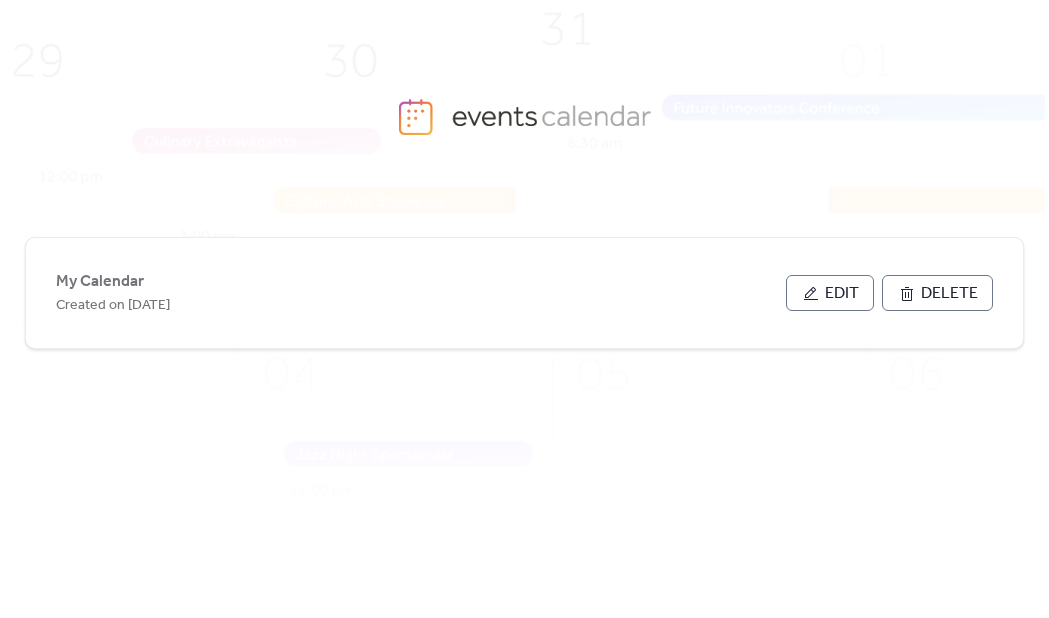 scroll, scrollTop: 0, scrollLeft: 0, axis: both 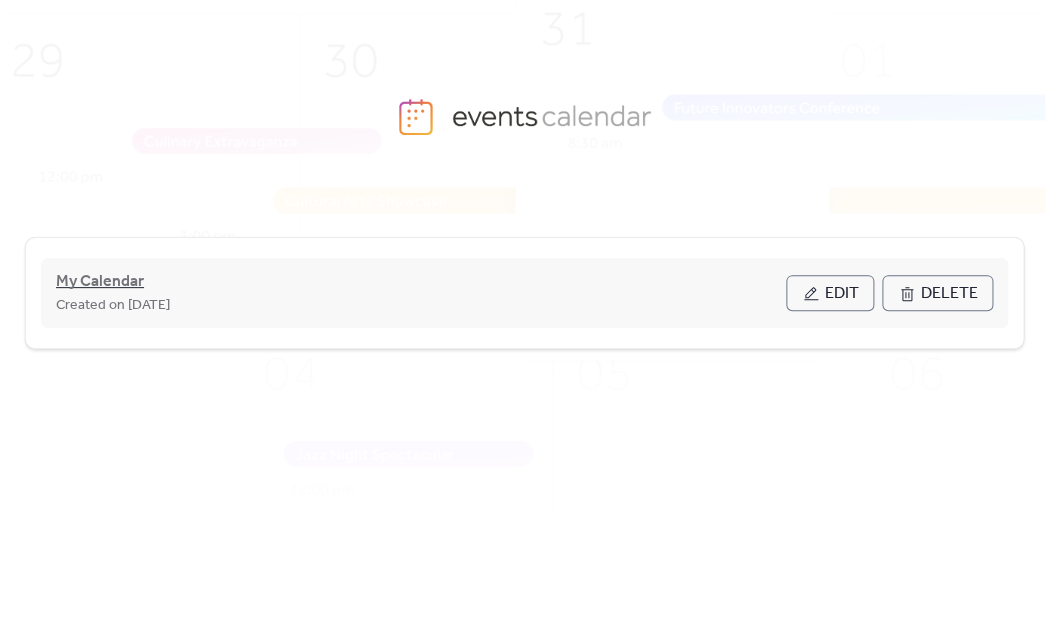 click on "My Calendar" at bounding box center (100, 282) 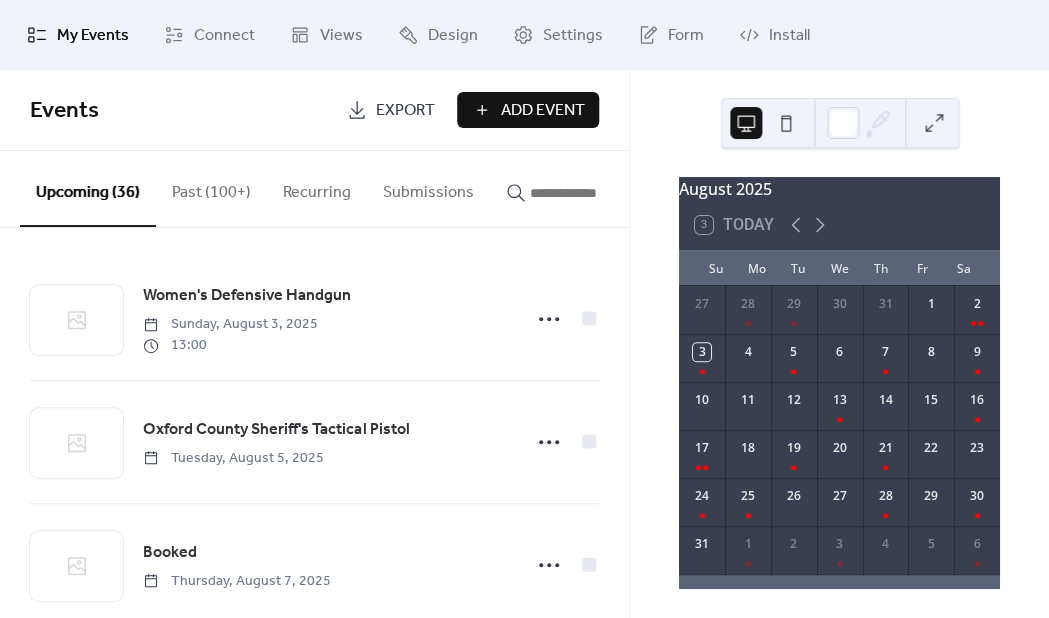 click on "Past (100+)" at bounding box center (211, 188) 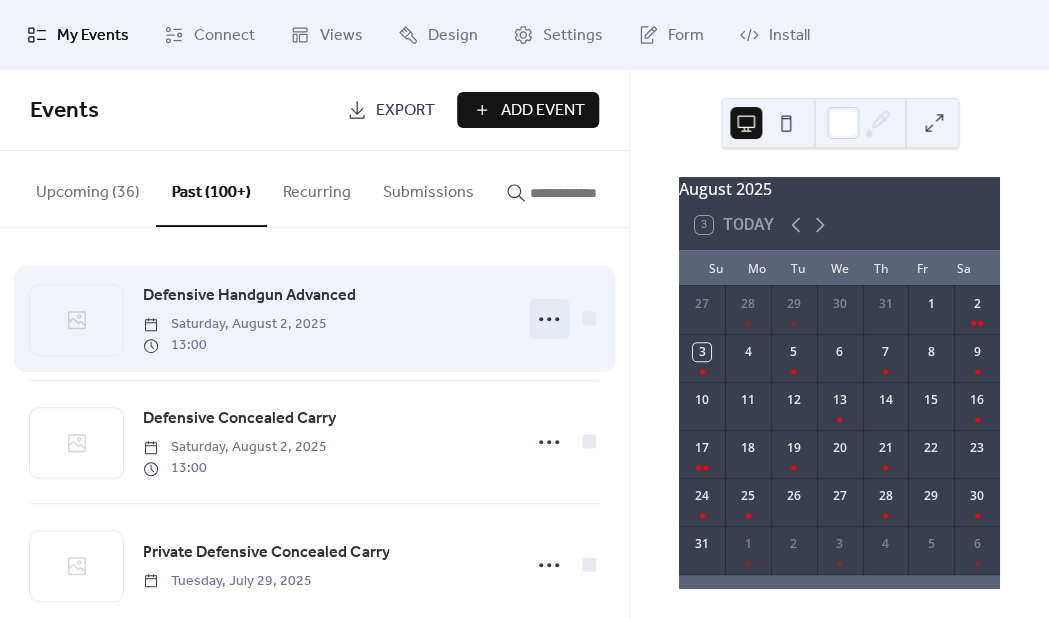 click 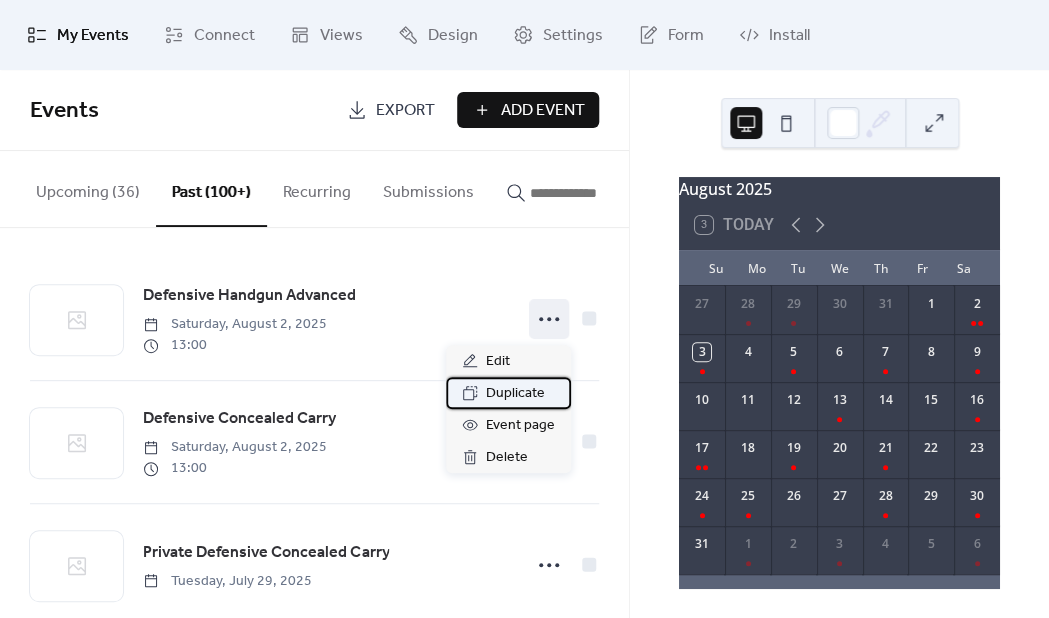 click on "Duplicate" at bounding box center (515, 394) 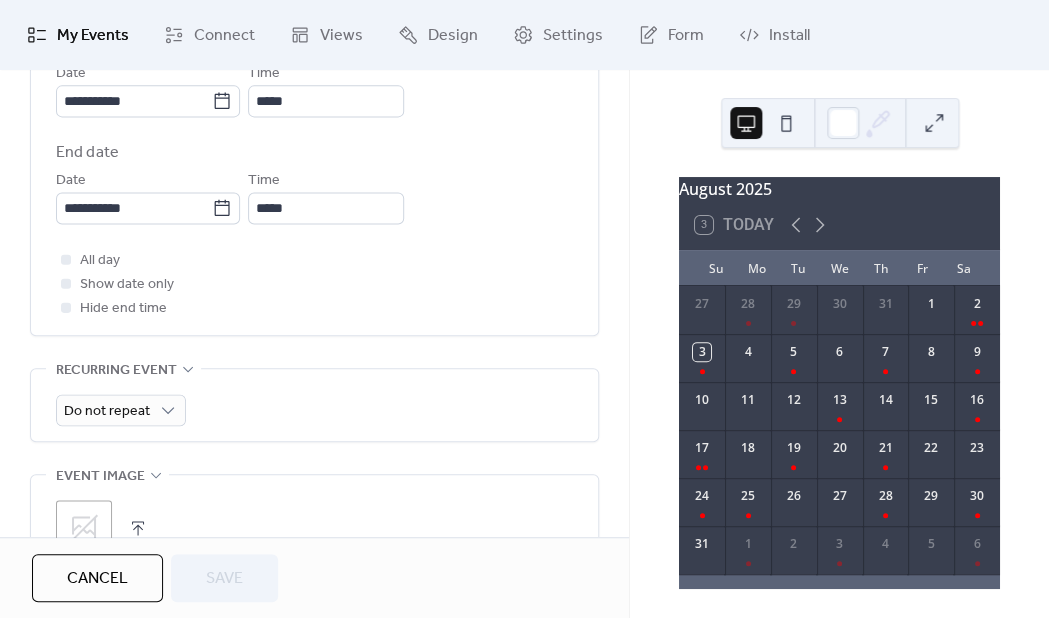scroll, scrollTop: 740, scrollLeft: 0, axis: vertical 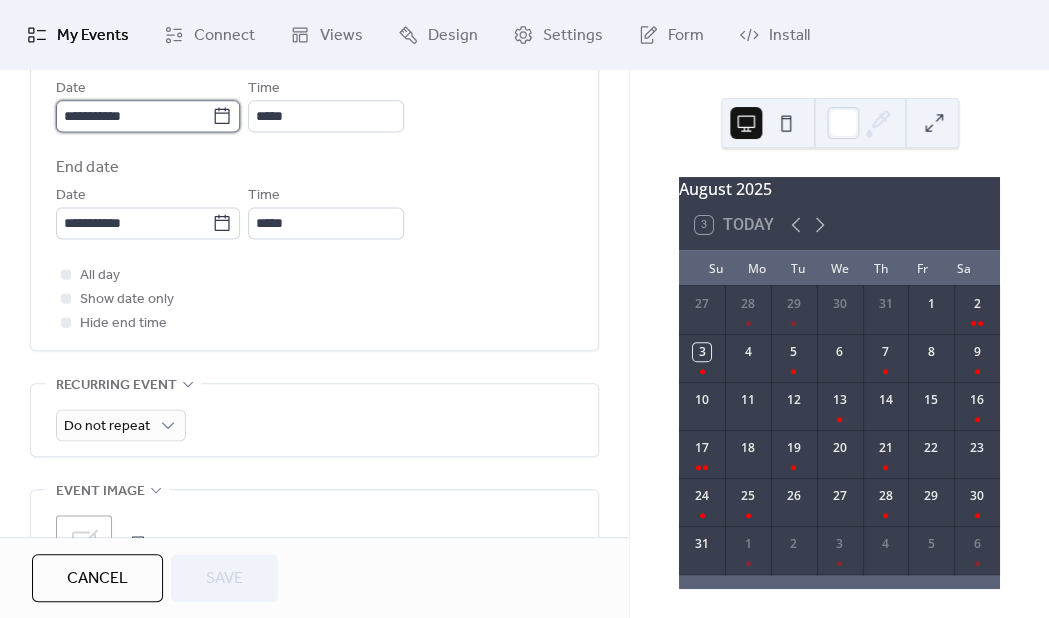 click on "**********" at bounding box center [134, 116] 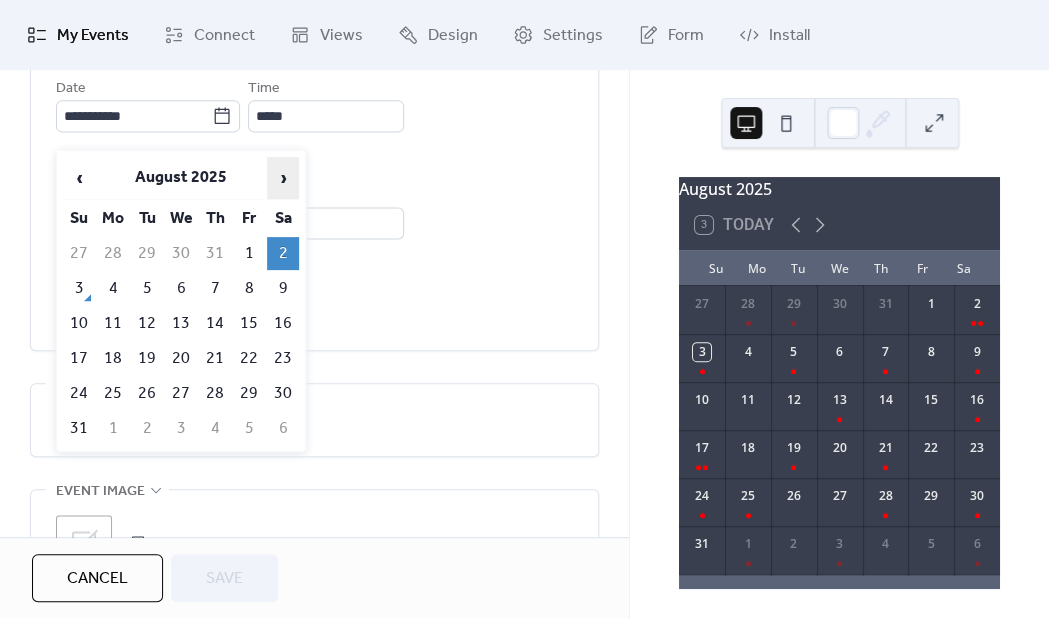 click on "›" at bounding box center [283, 178] 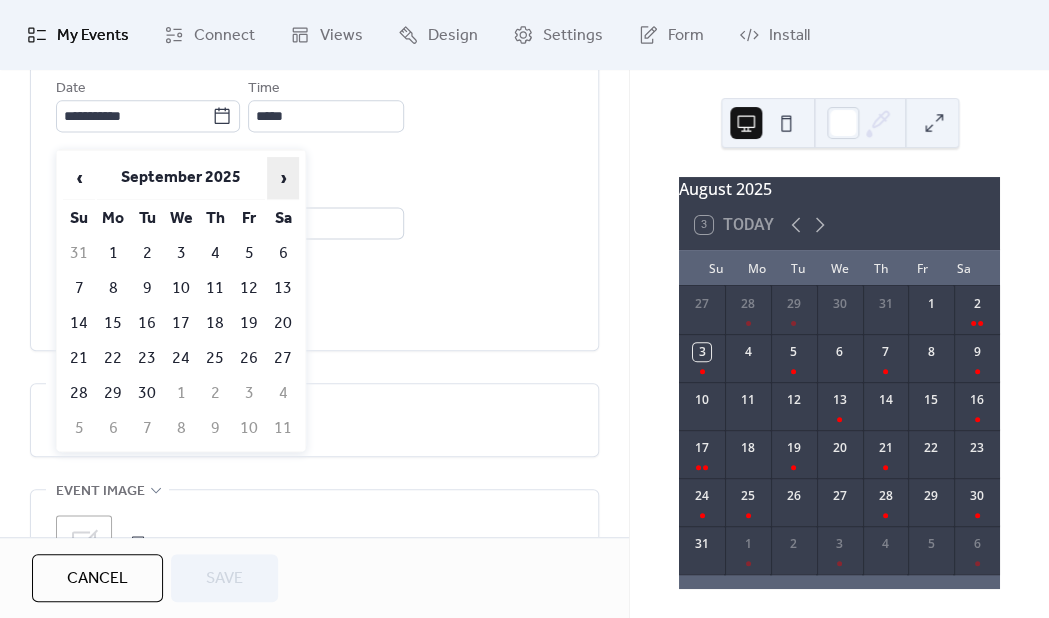click on "›" at bounding box center [283, 178] 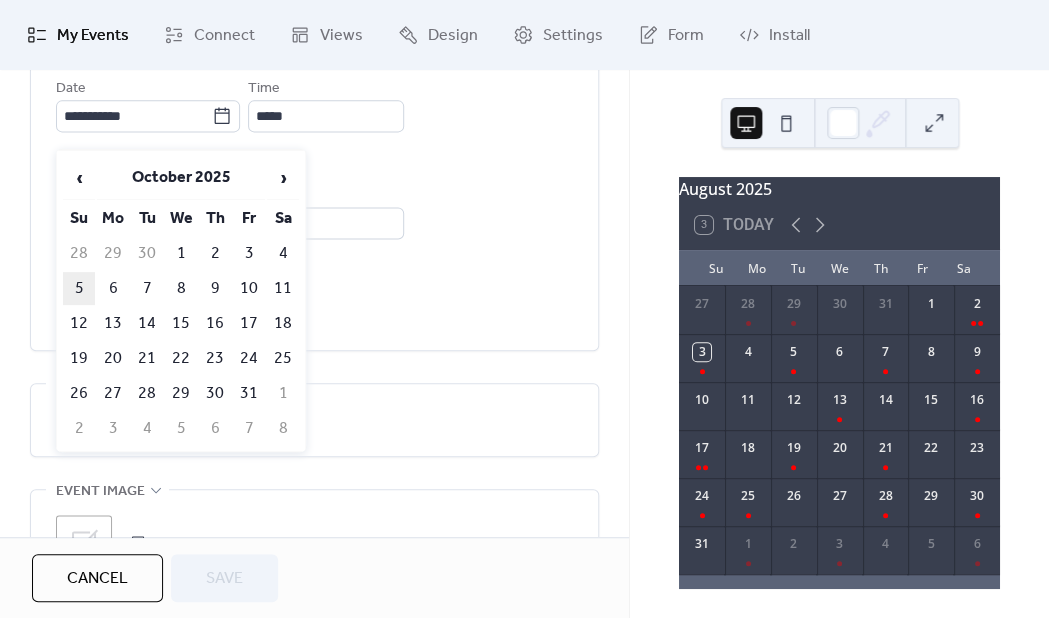 click on "5" at bounding box center (79, 288) 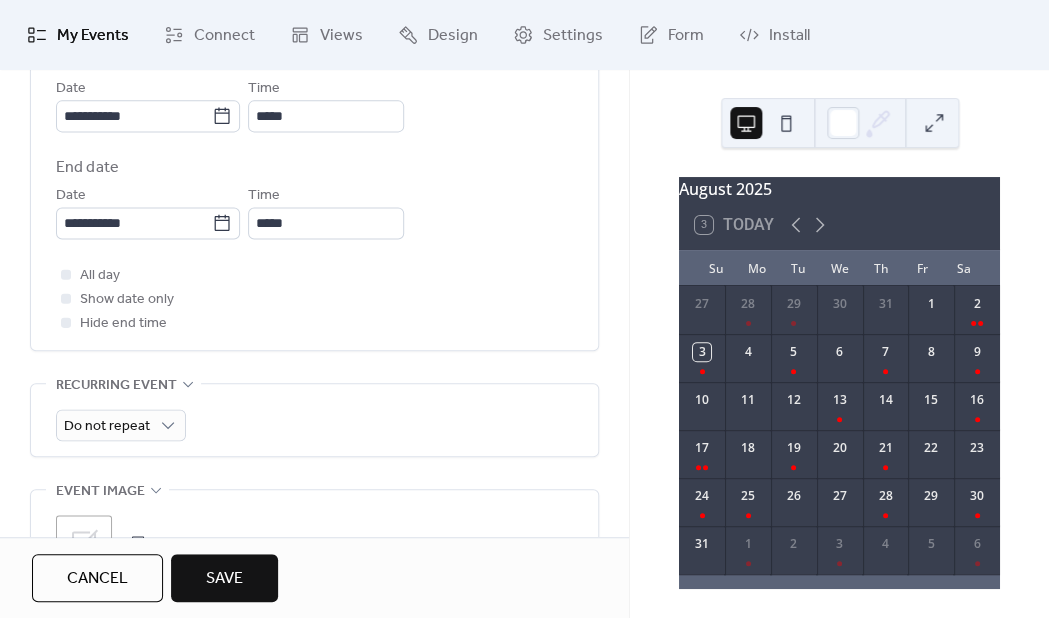 click on "Save" at bounding box center [224, 579] 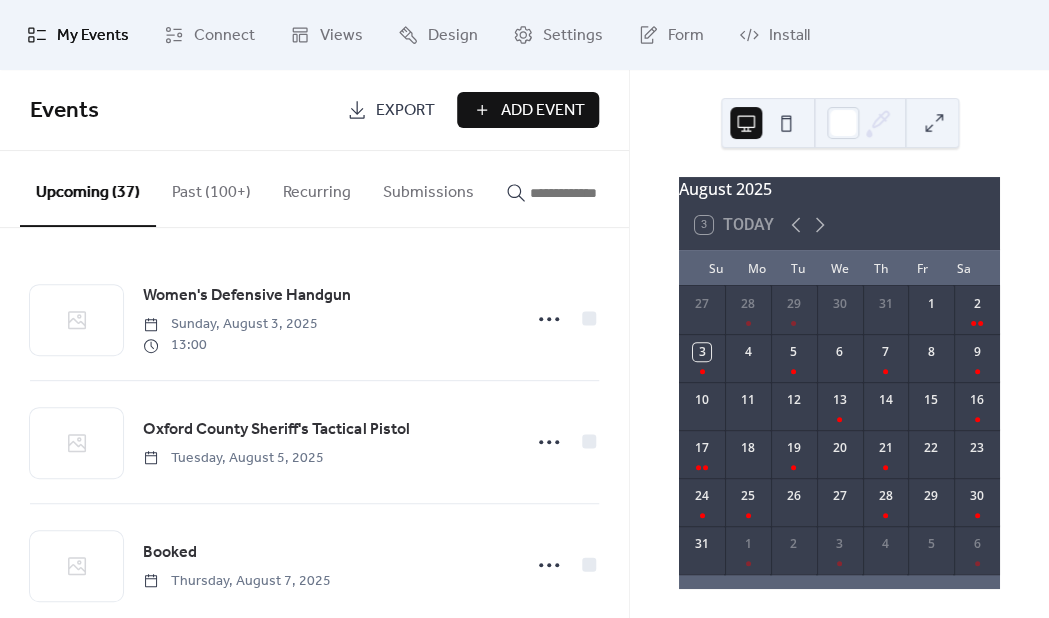 click on "Past (100+)" at bounding box center (211, 188) 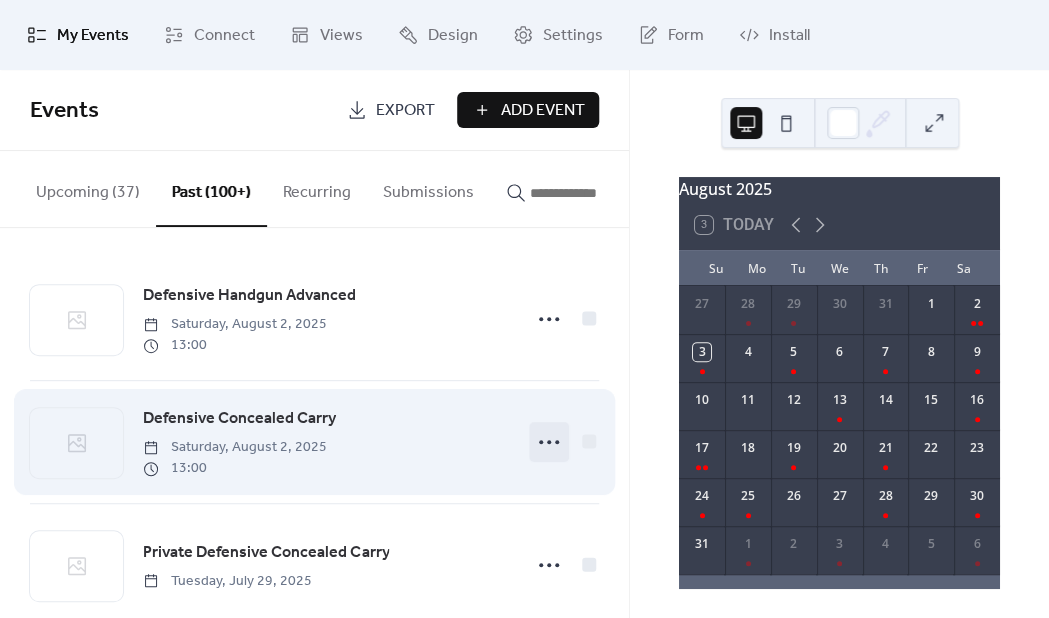 click 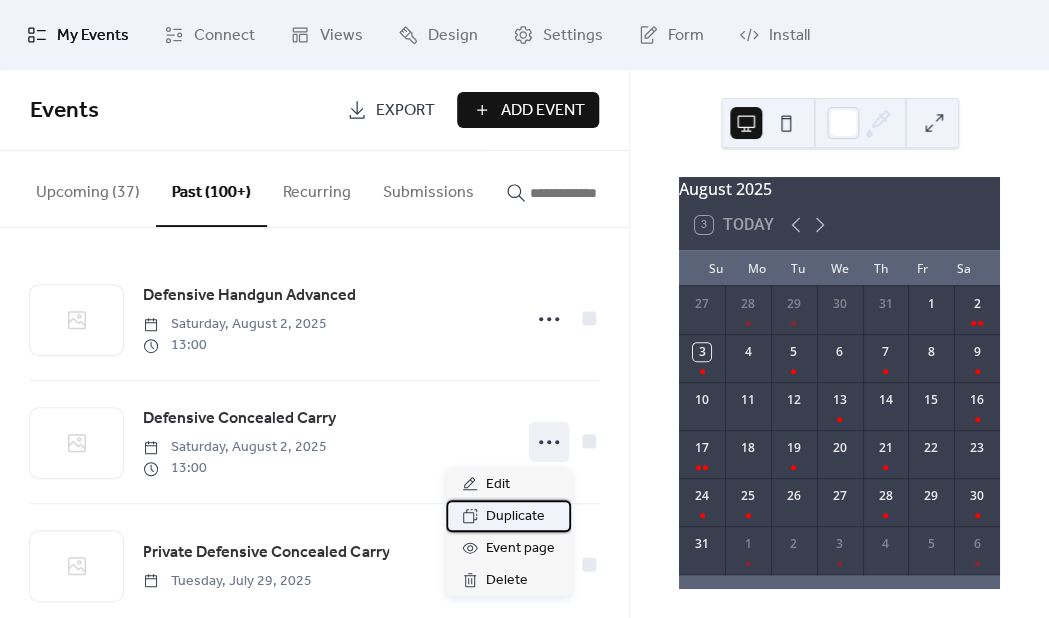 click on "Duplicate" at bounding box center (515, 517) 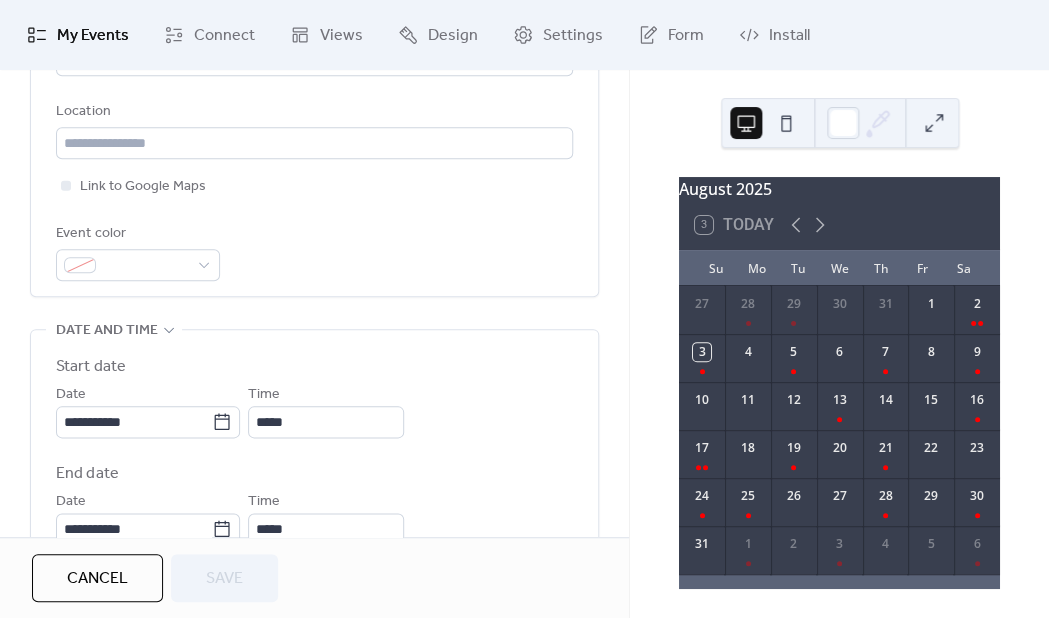 scroll, scrollTop: 449, scrollLeft: 0, axis: vertical 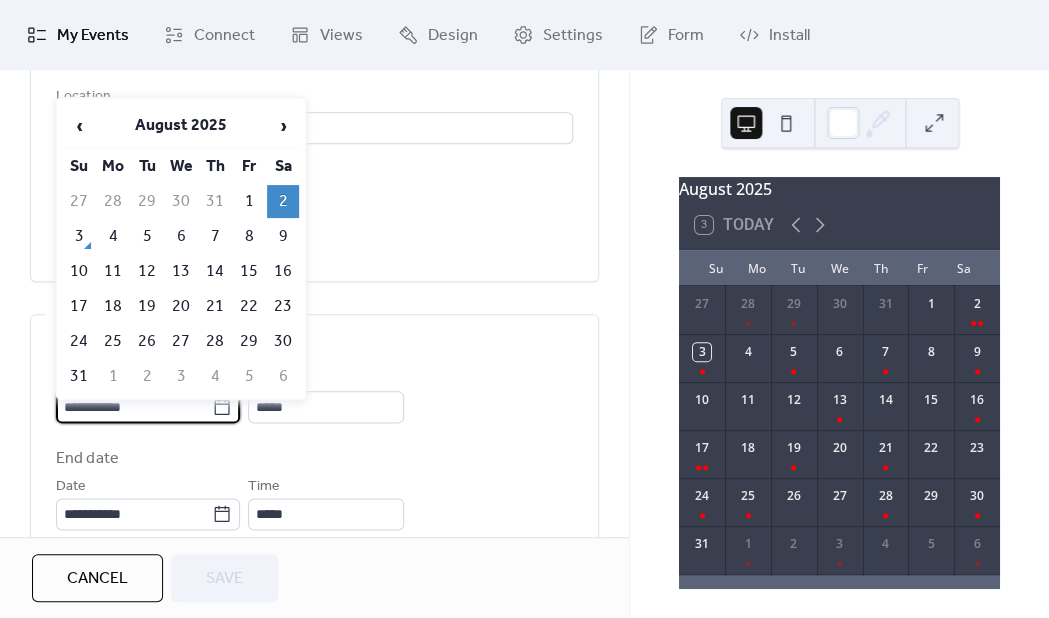 click on "**********" at bounding box center [134, 407] 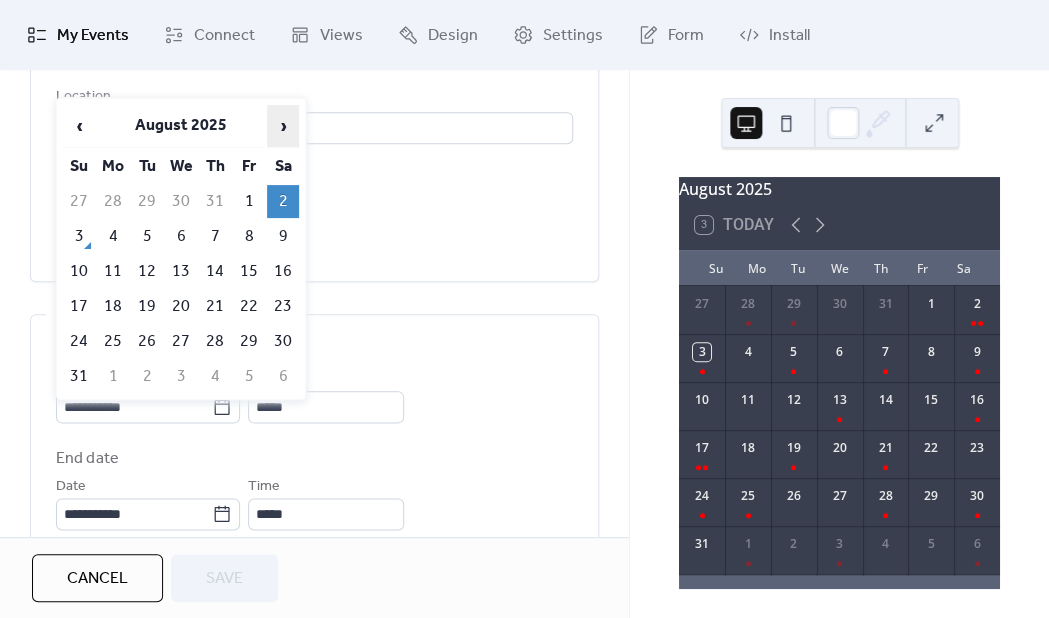 click on "›" at bounding box center (283, 126) 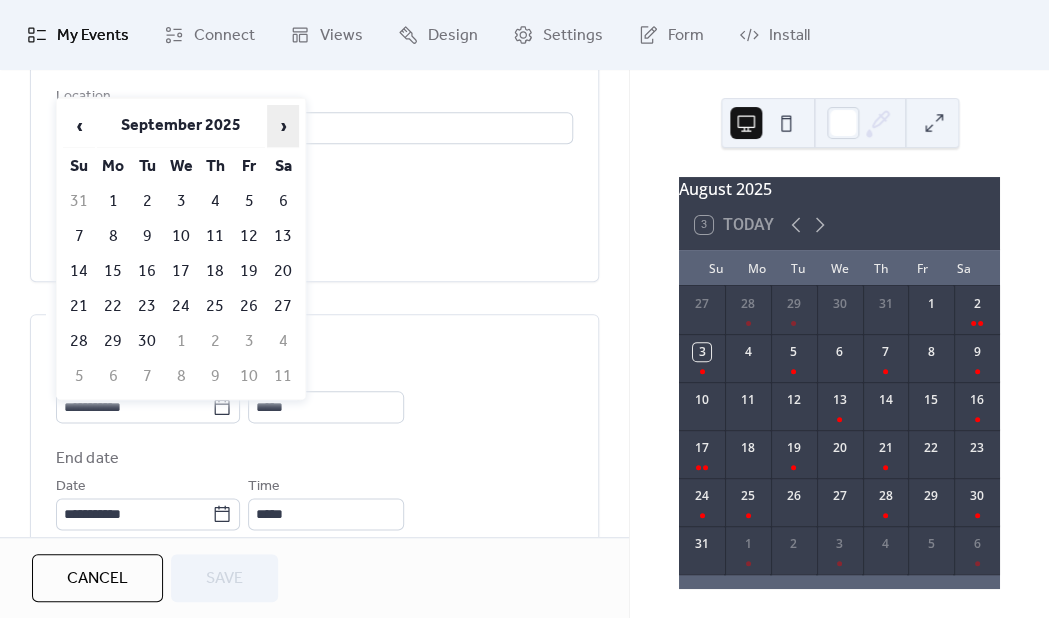 click on "›" at bounding box center [283, 126] 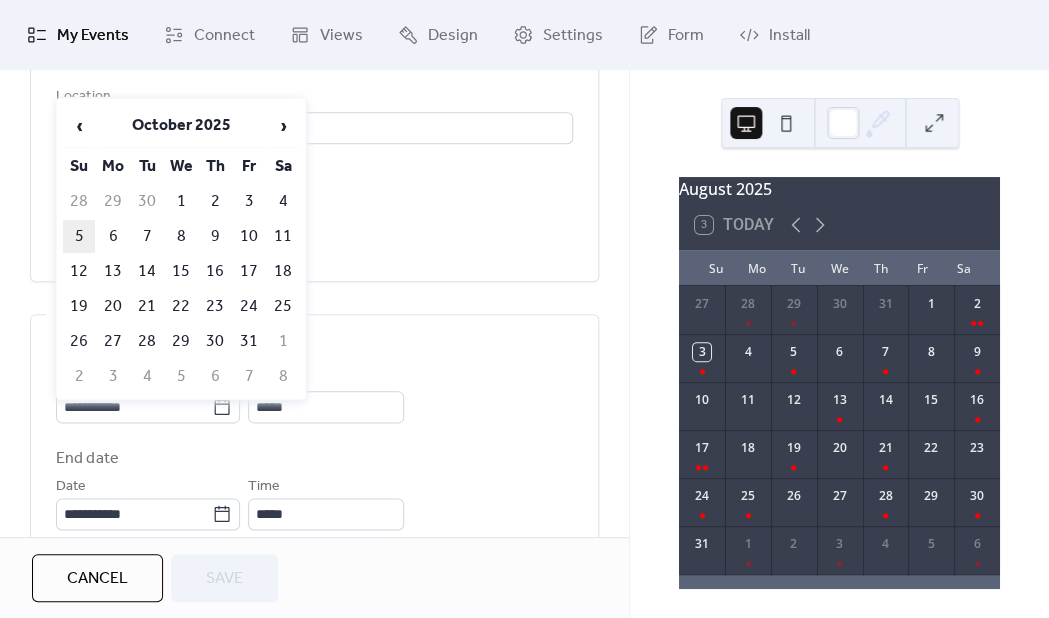 click on "5" at bounding box center [79, 236] 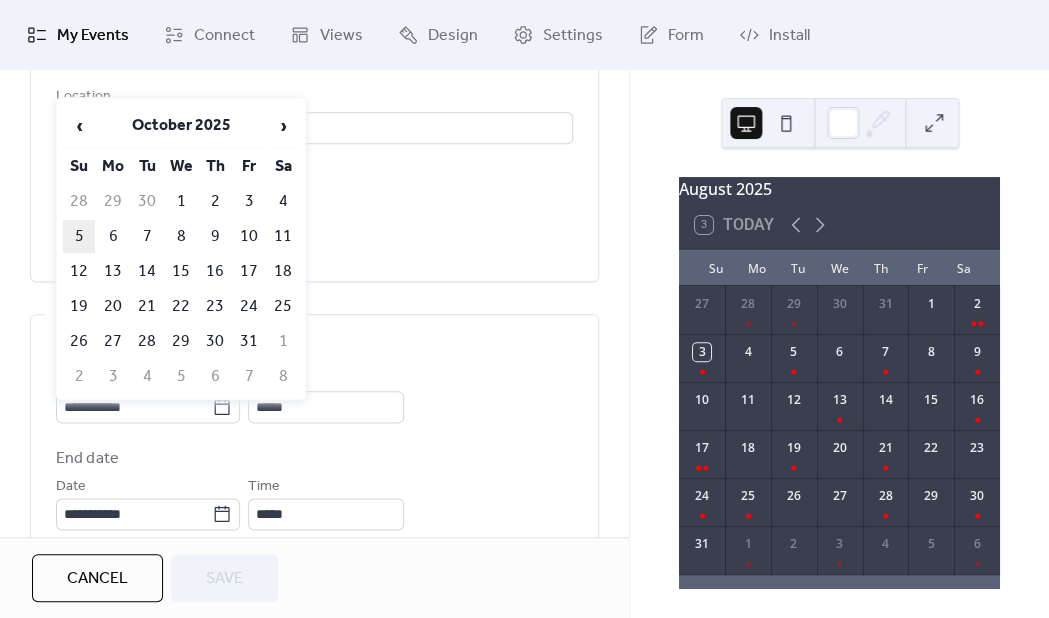 type on "**********" 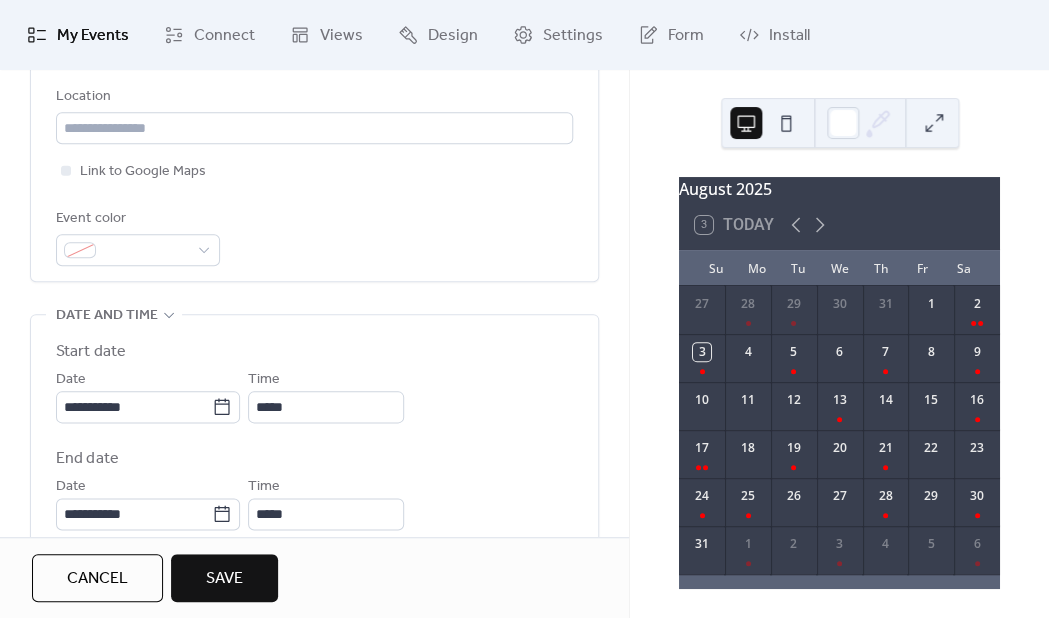 click on "Save" at bounding box center (224, 579) 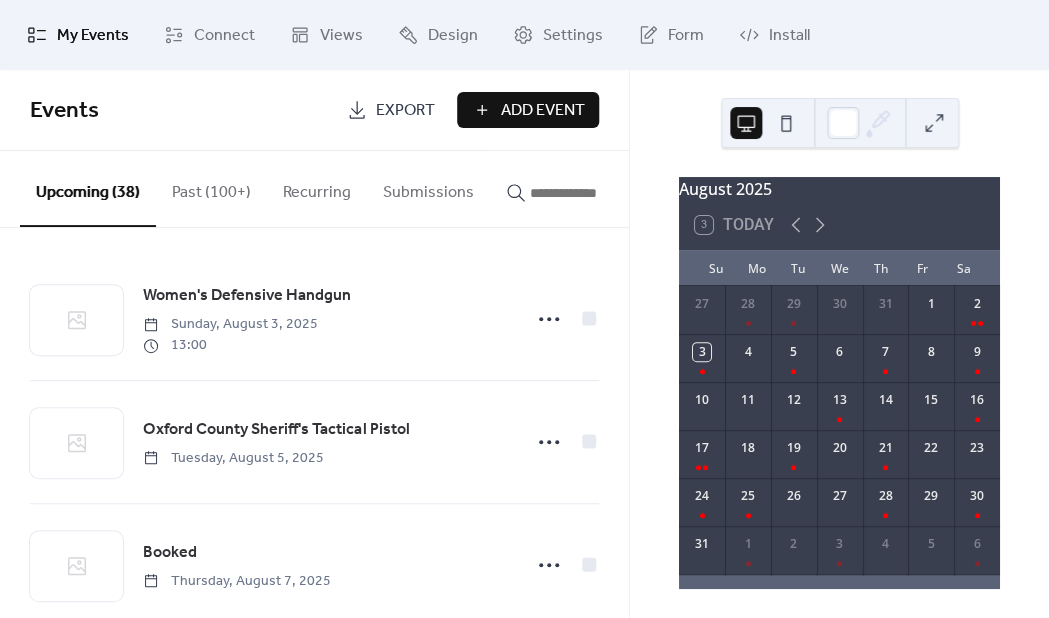 click on "Past (100+)" at bounding box center [211, 188] 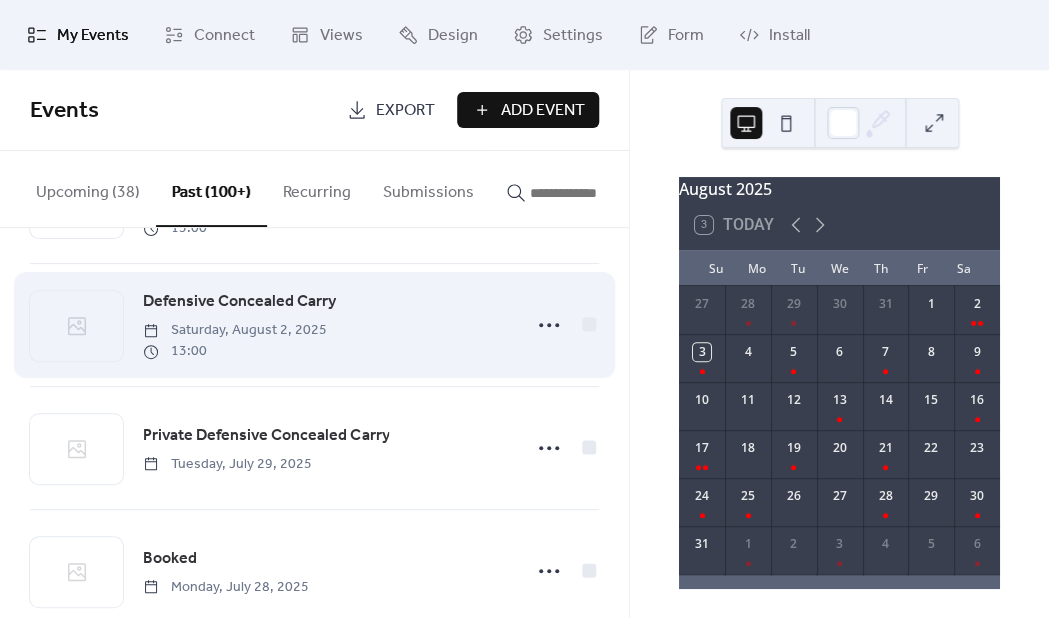 scroll, scrollTop: 134, scrollLeft: 0, axis: vertical 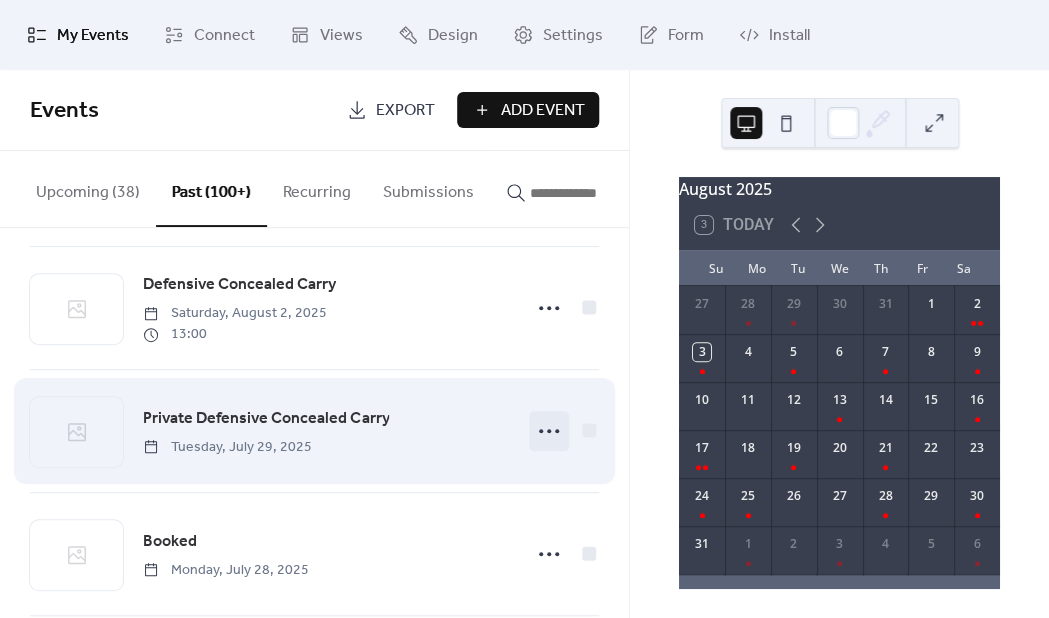 click 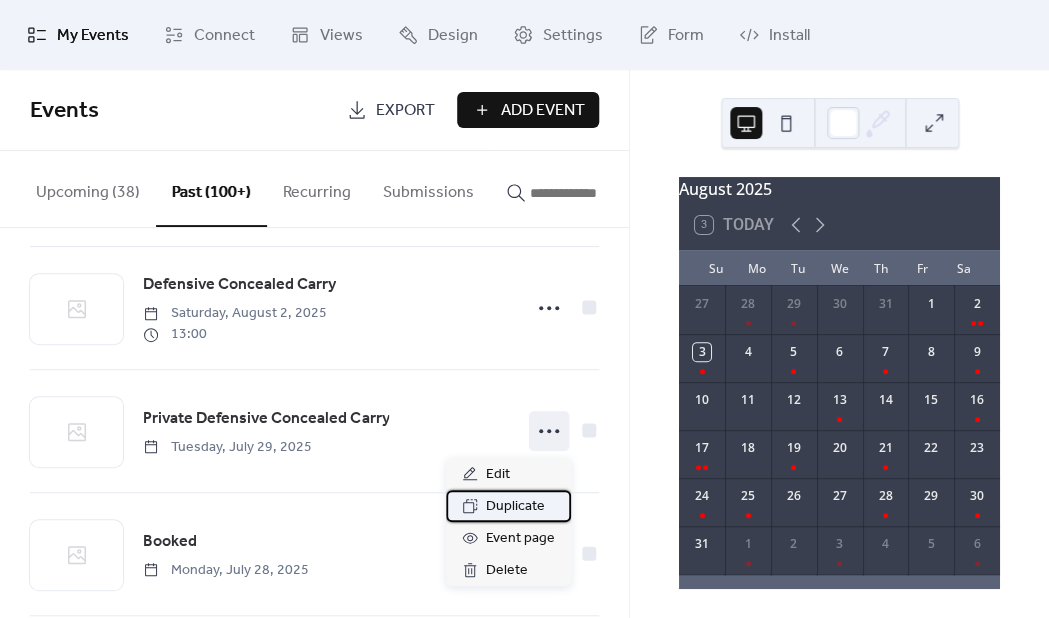 click on "Duplicate" at bounding box center (515, 507) 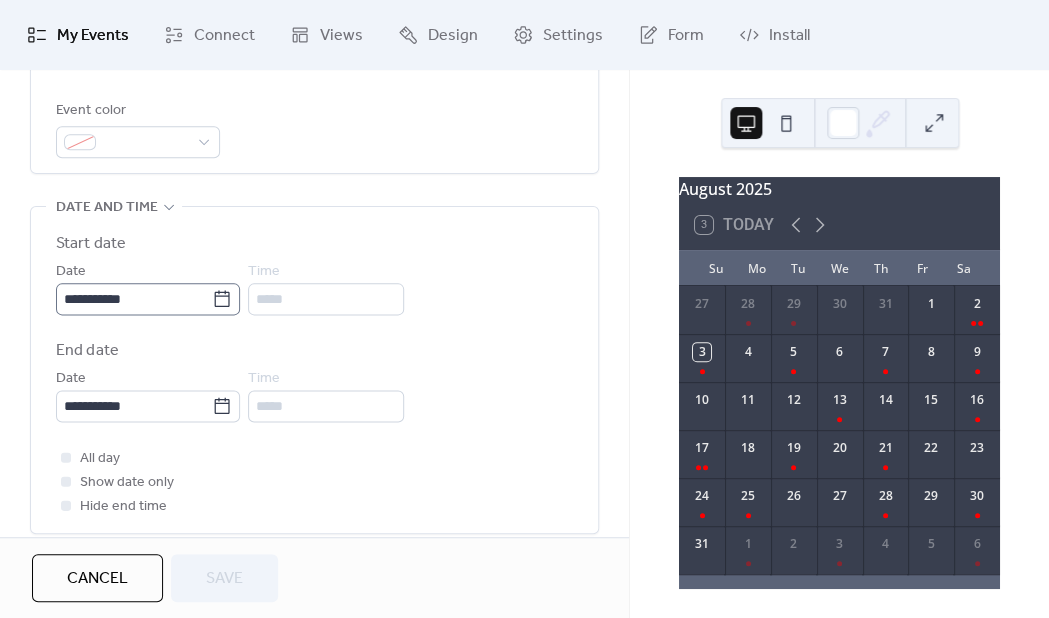 scroll, scrollTop: 571, scrollLeft: 0, axis: vertical 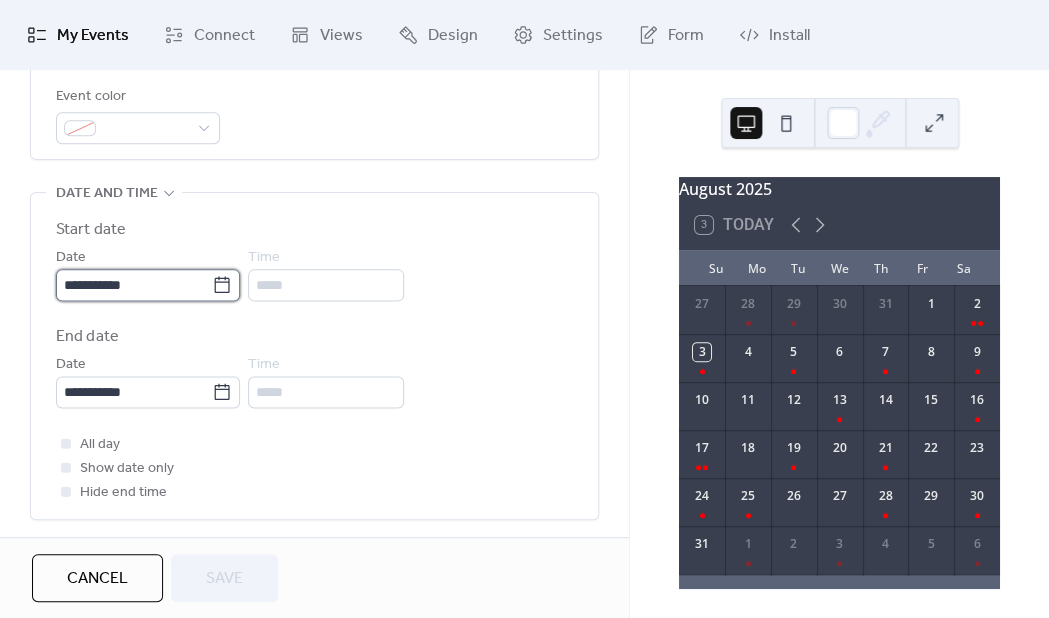 click on "**********" at bounding box center [134, 285] 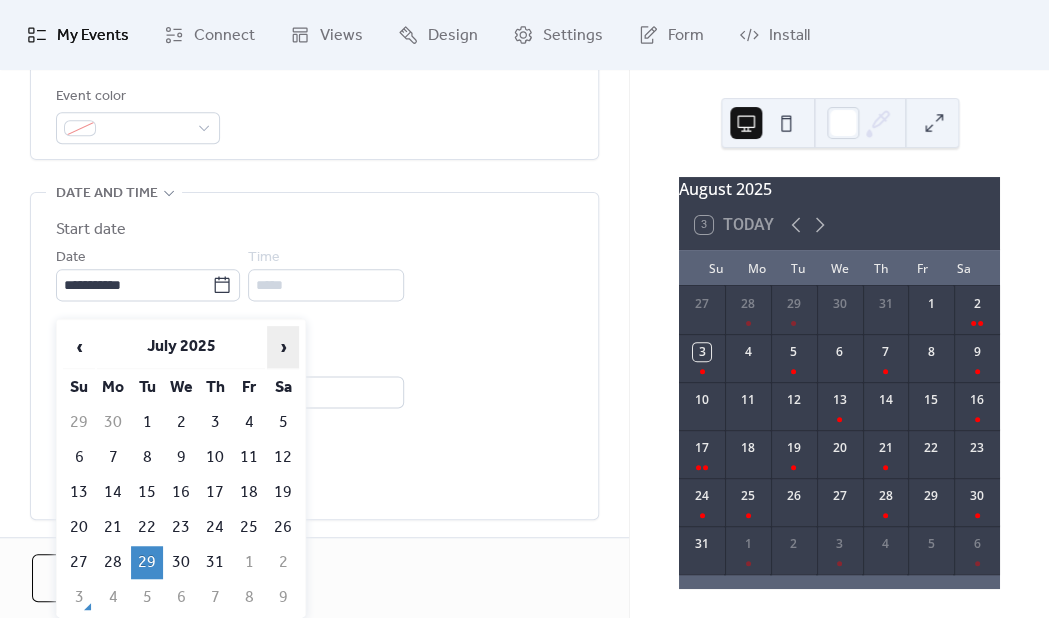 click on "›" at bounding box center (283, 347) 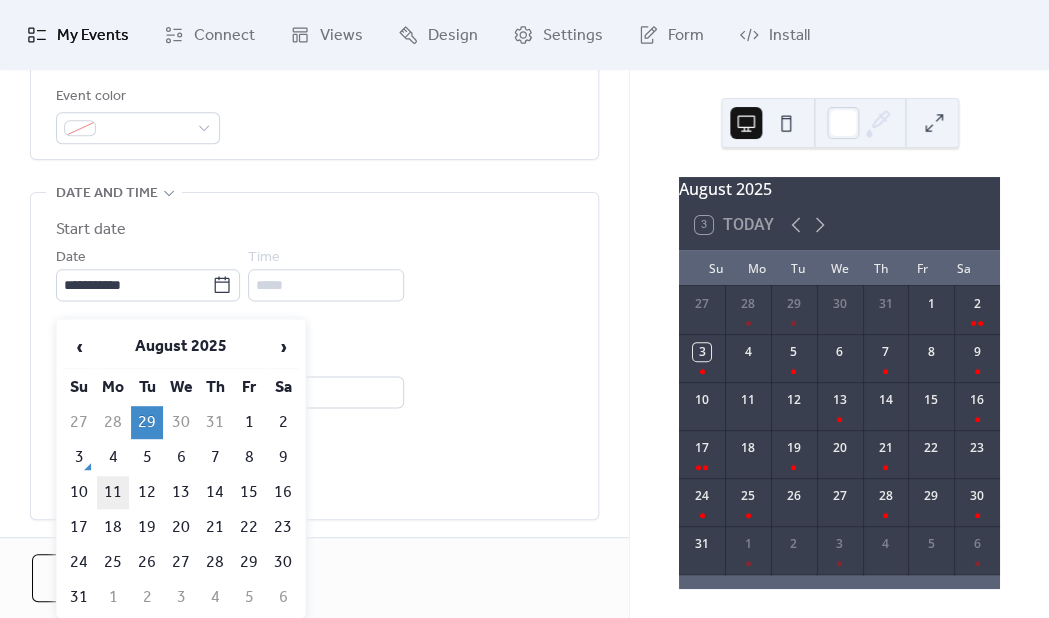 click on "11" at bounding box center (113, 492) 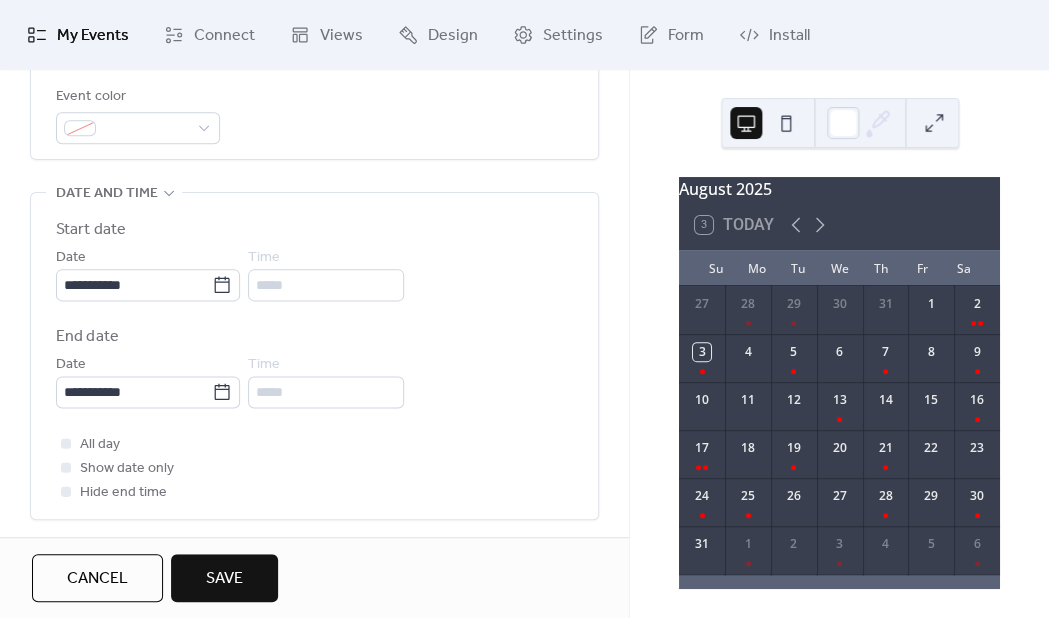 type on "**********" 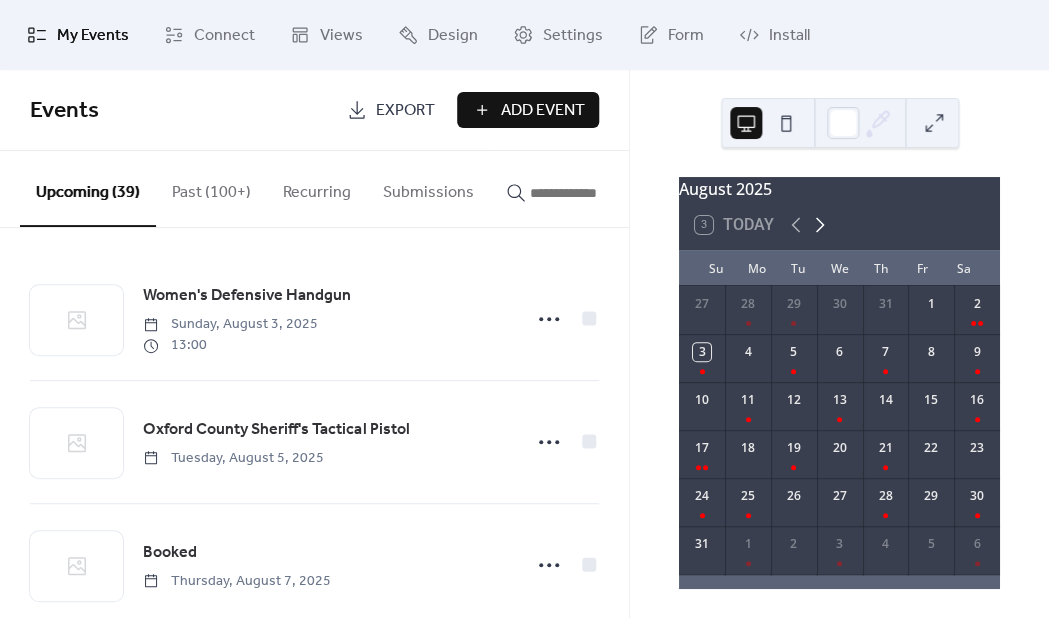 click 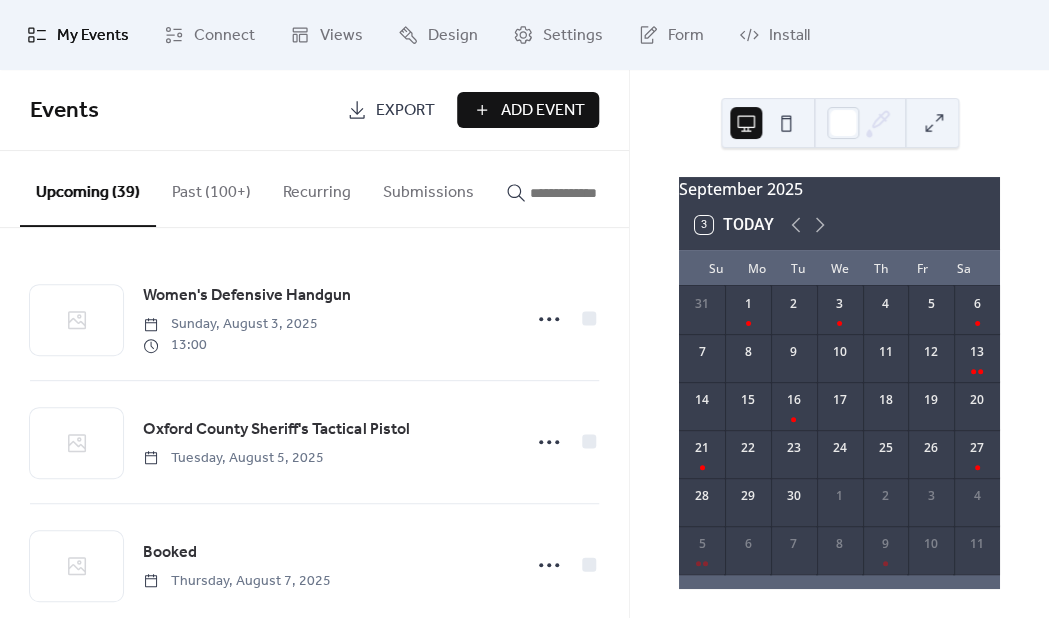 click on "Past (100+)" at bounding box center (211, 188) 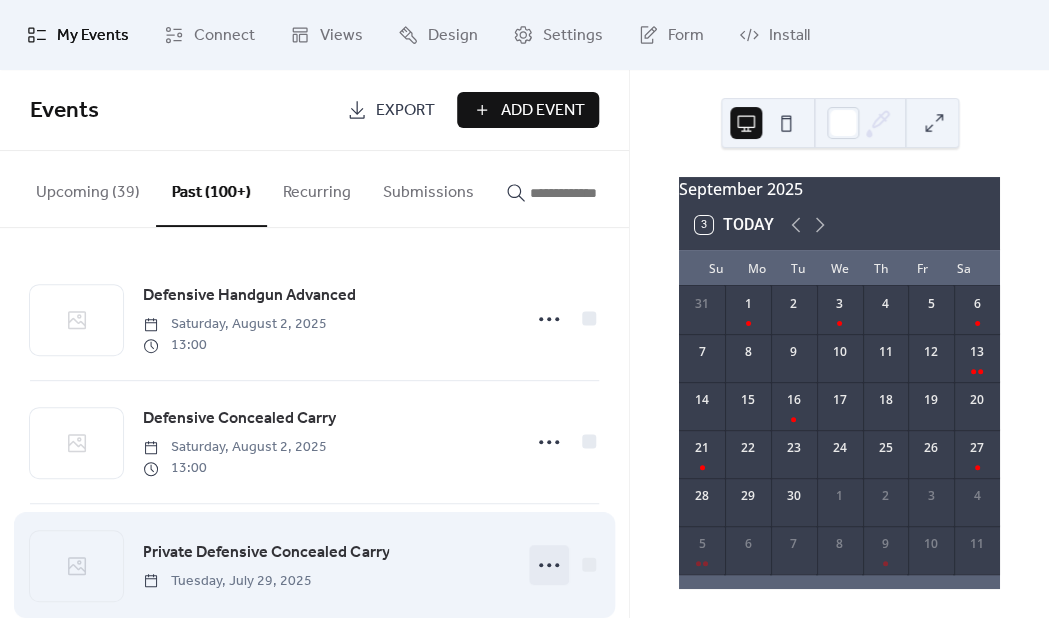 click 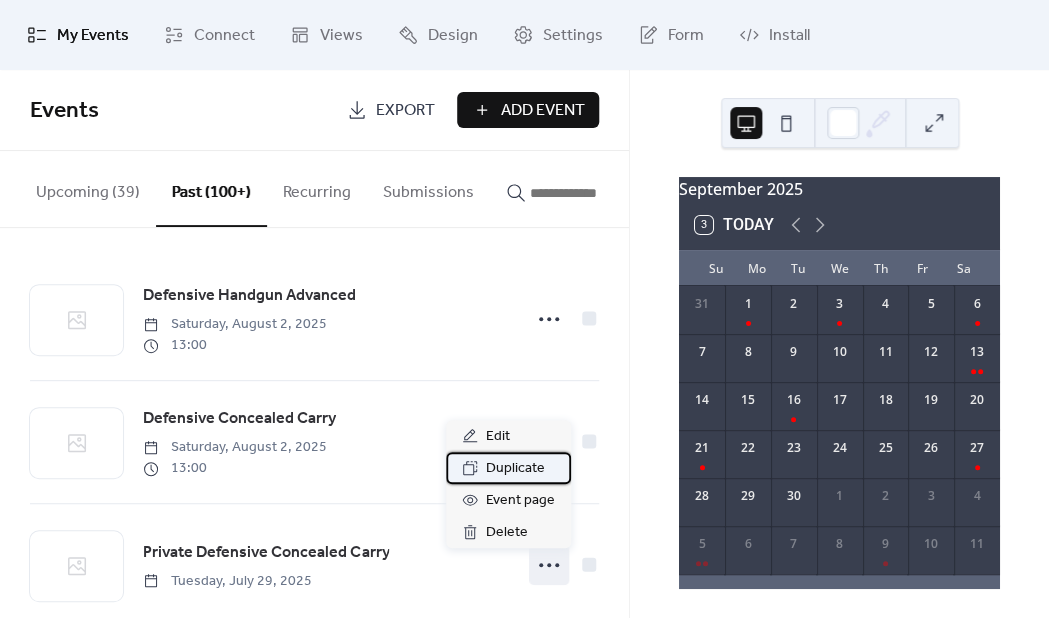 click on "Duplicate" at bounding box center [515, 469] 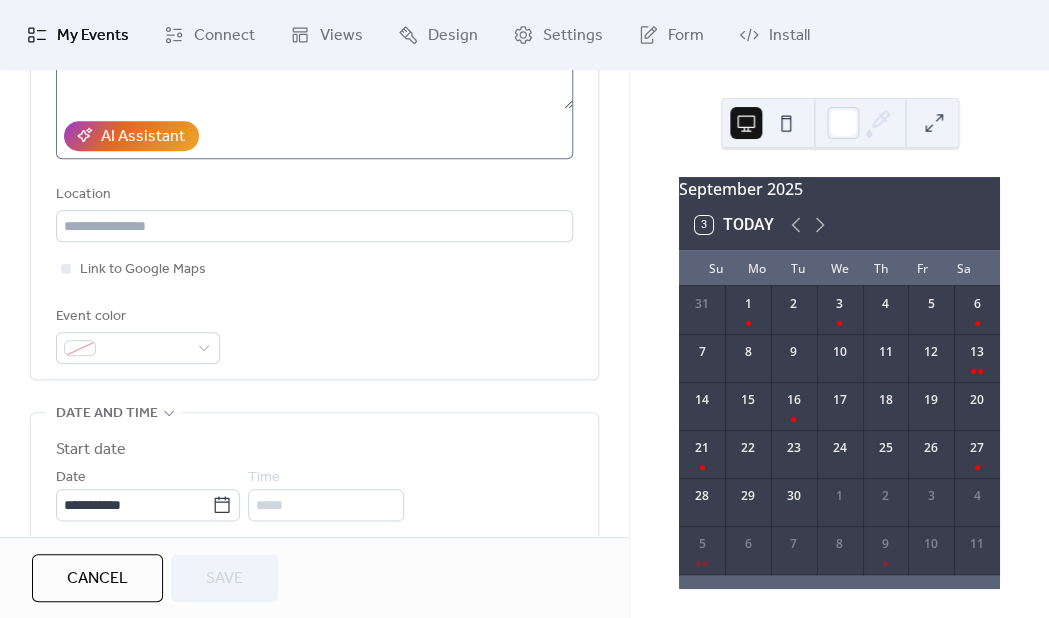 scroll, scrollTop: 403, scrollLeft: 0, axis: vertical 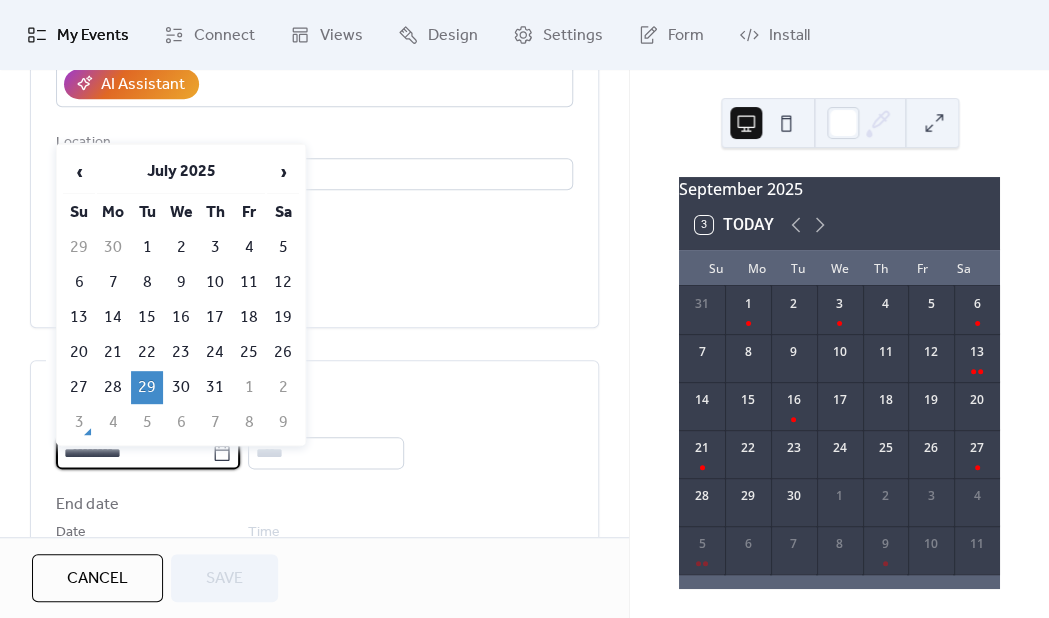 click on "**********" at bounding box center [134, 453] 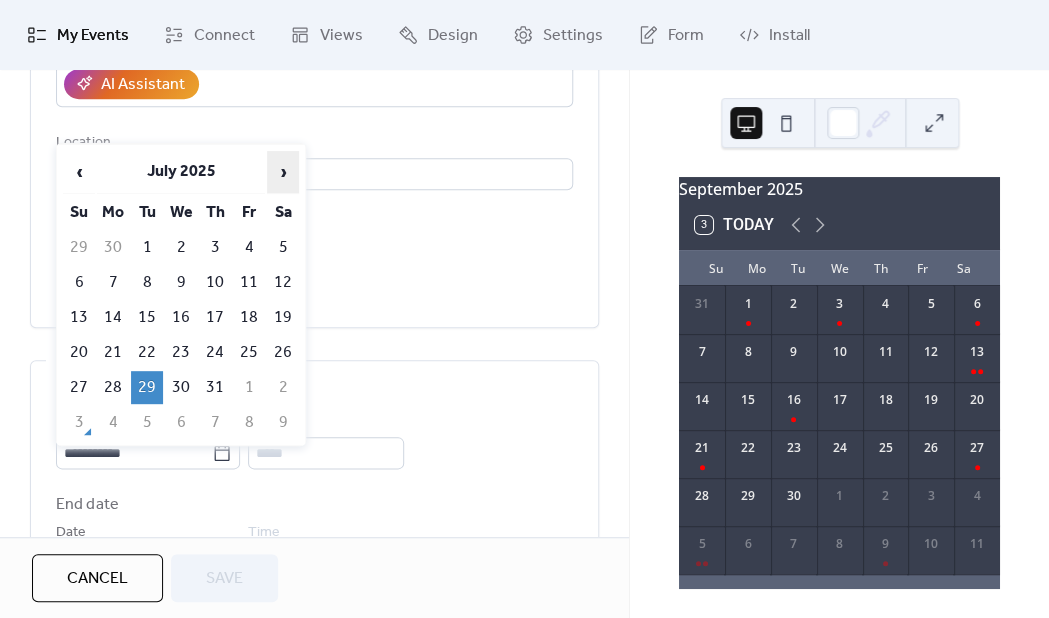 click on "›" at bounding box center [283, 172] 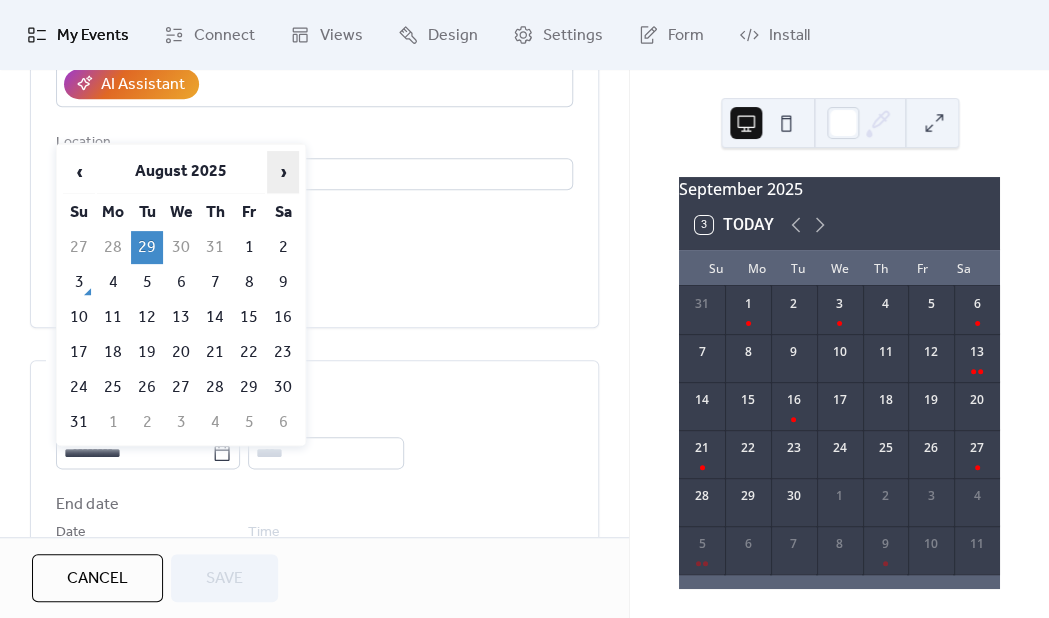click on "›" at bounding box center (283, 172) 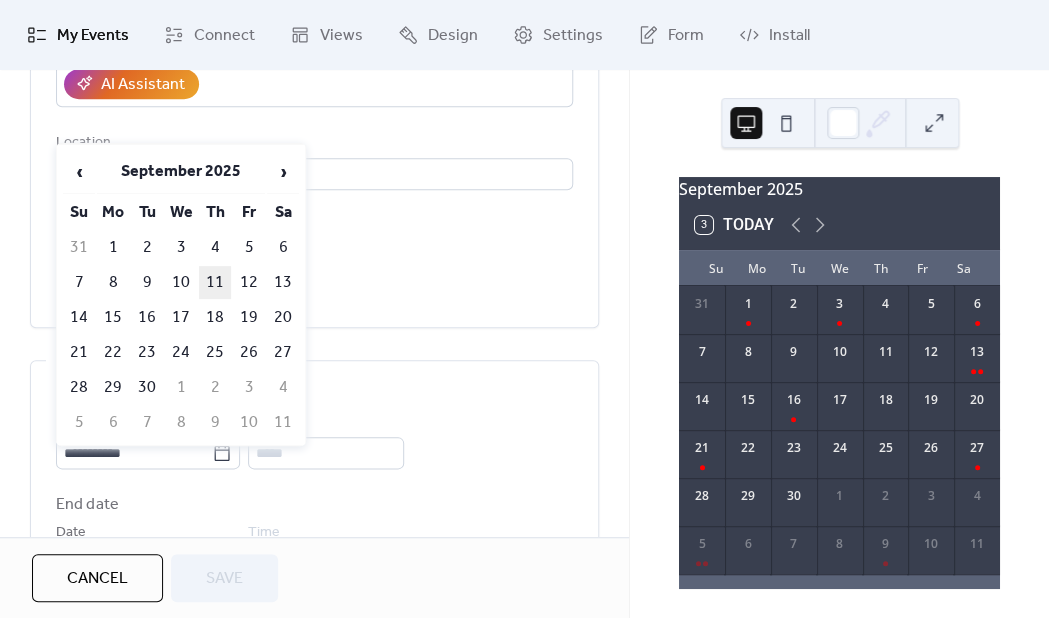 click on "11" at bounding box center (215, 282) 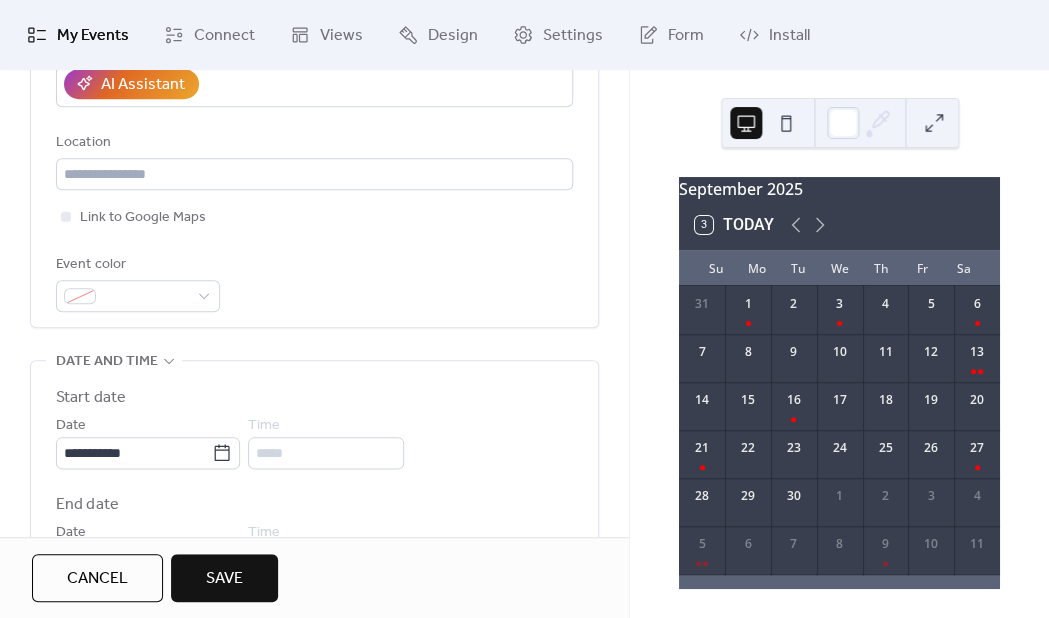 click on "Save" at bounding box center (224, 578) 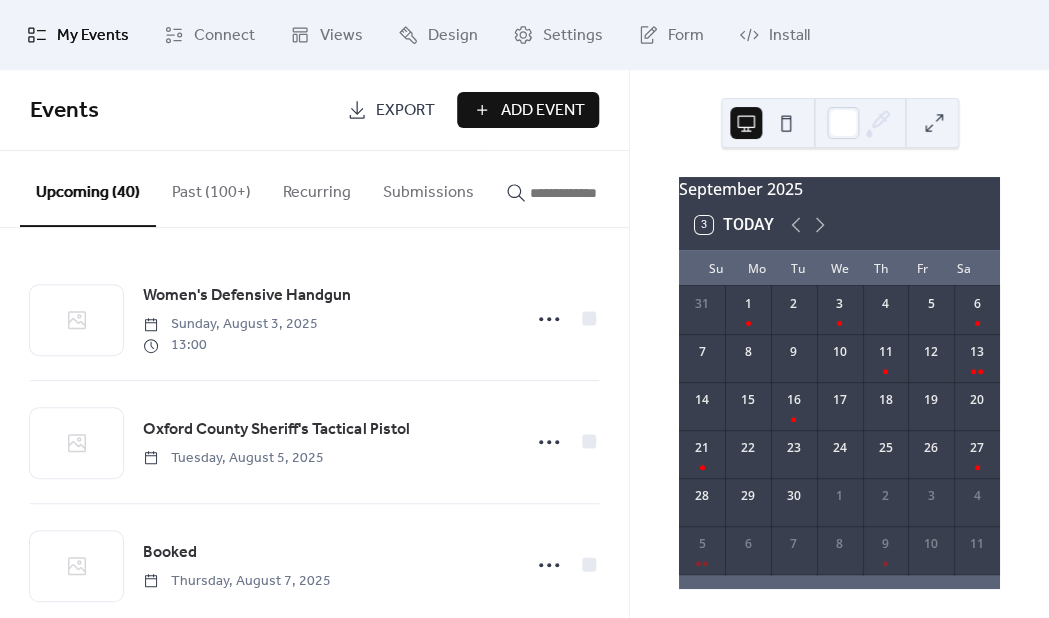 click on "Add Event" at bounding box center [542, 111] 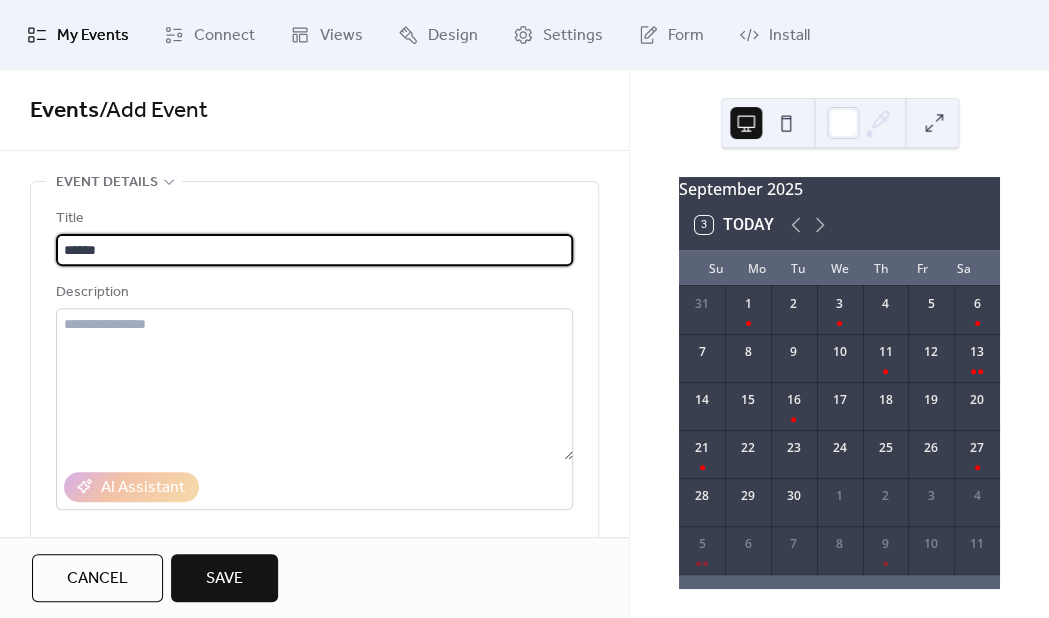 type on "******" 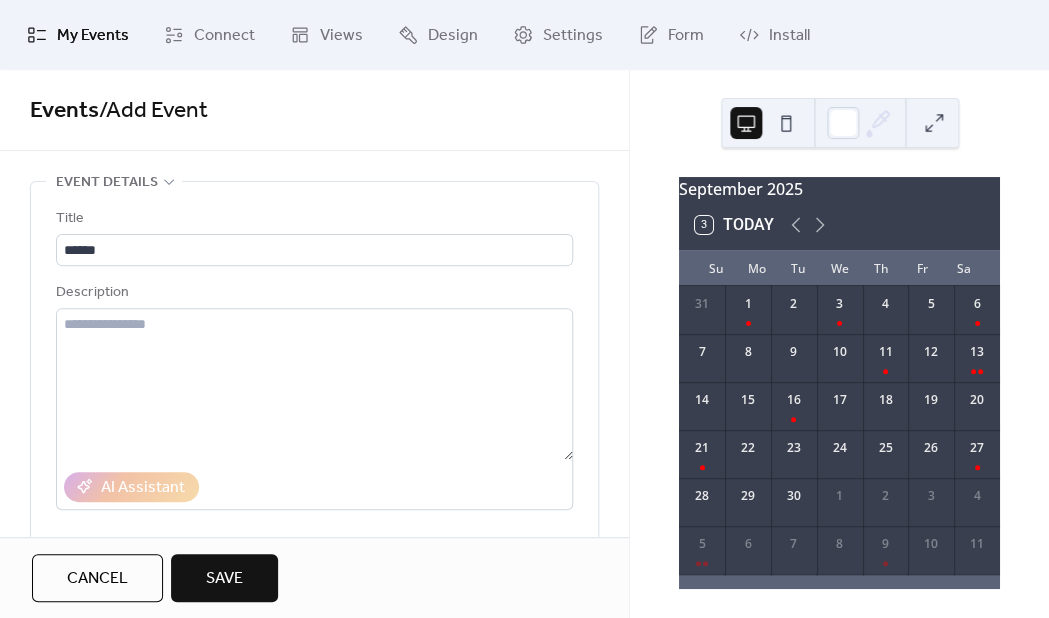 scroll, scrollTop: 17, scrollLeft: 0, axis: vertical 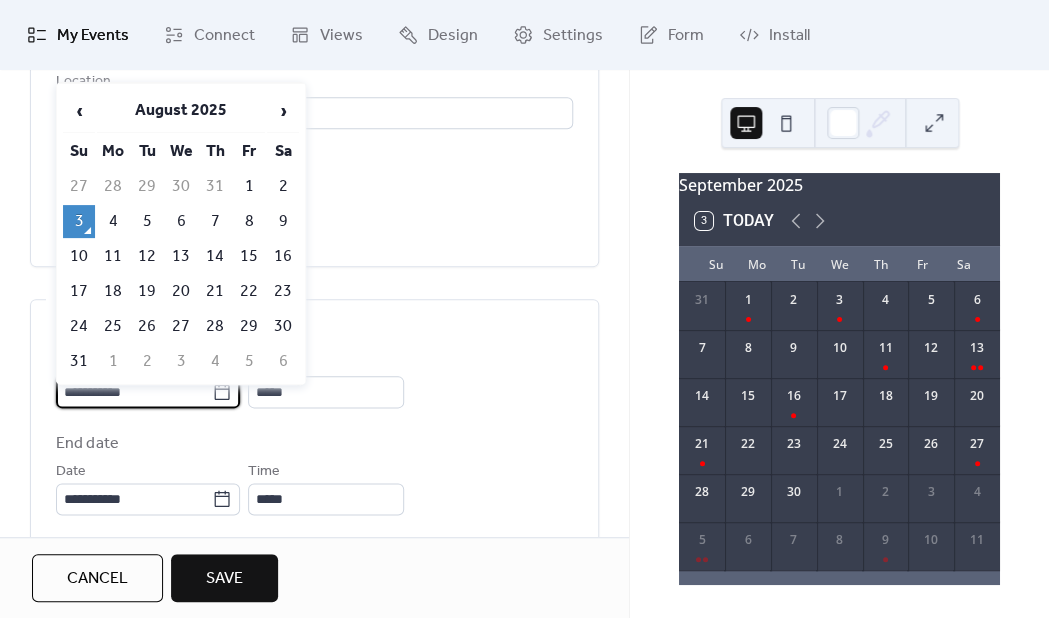 click on "**********" at bounding box center [134, 392] 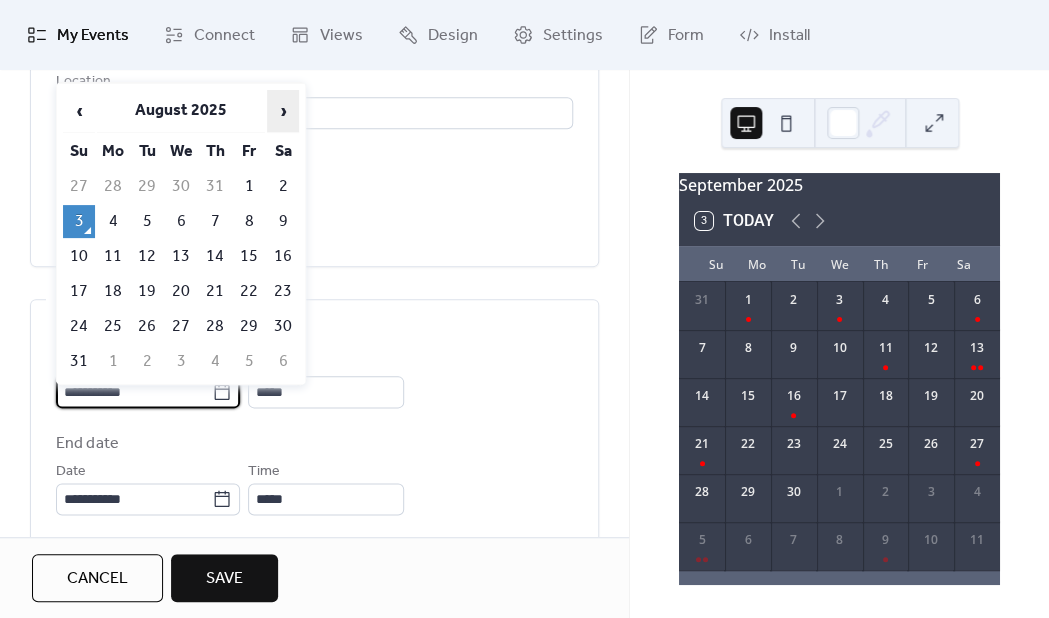 click on "›" at bounding box center [283, 111] 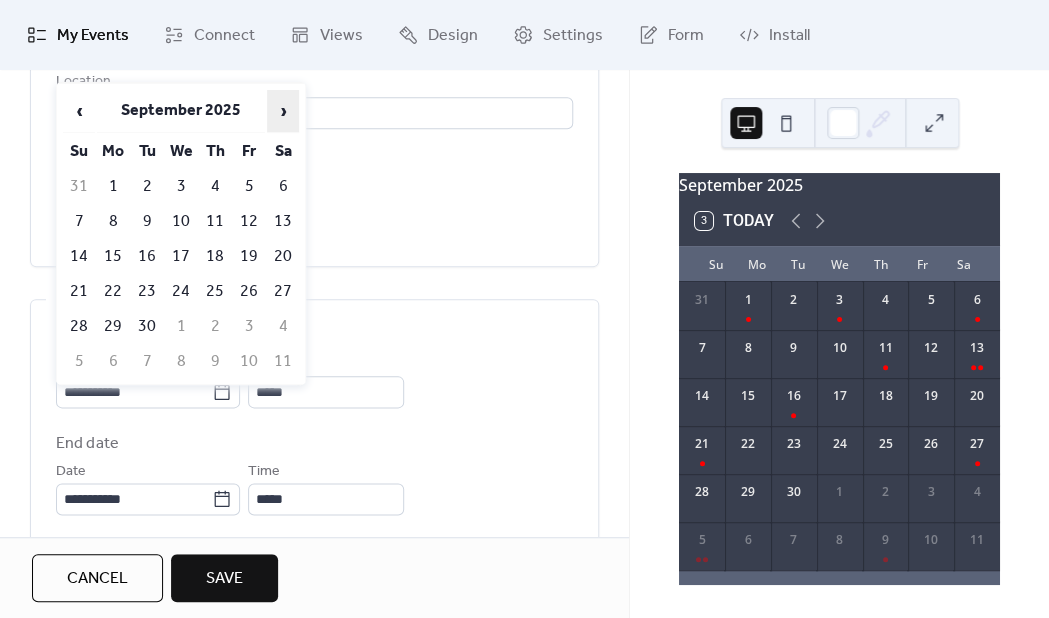 click on "›" at bounding box center (283, 111) 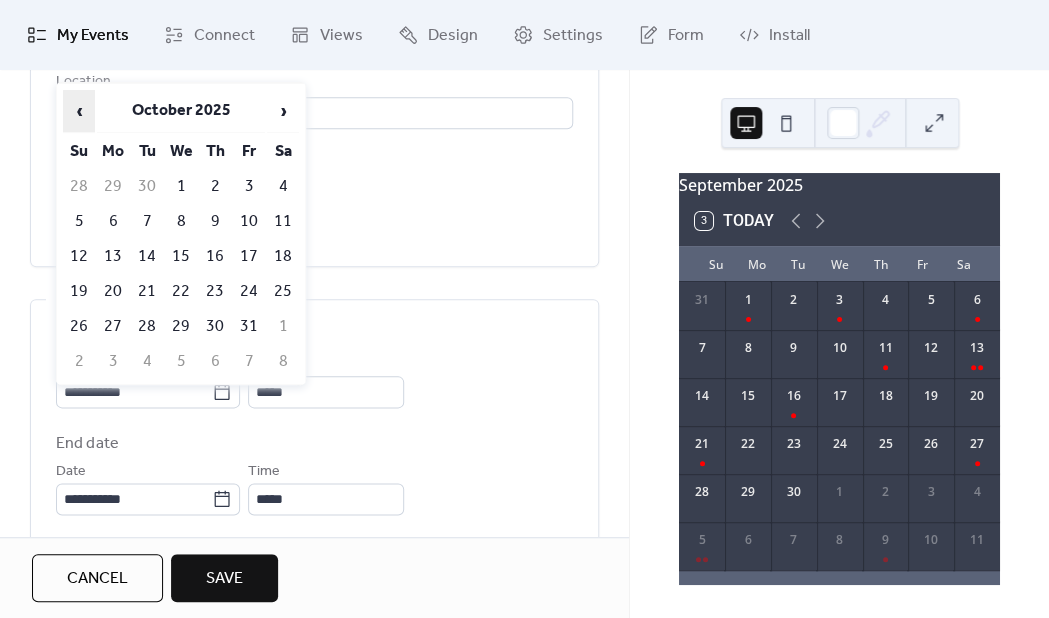 click on "‹" at bounding box center [79, 111] 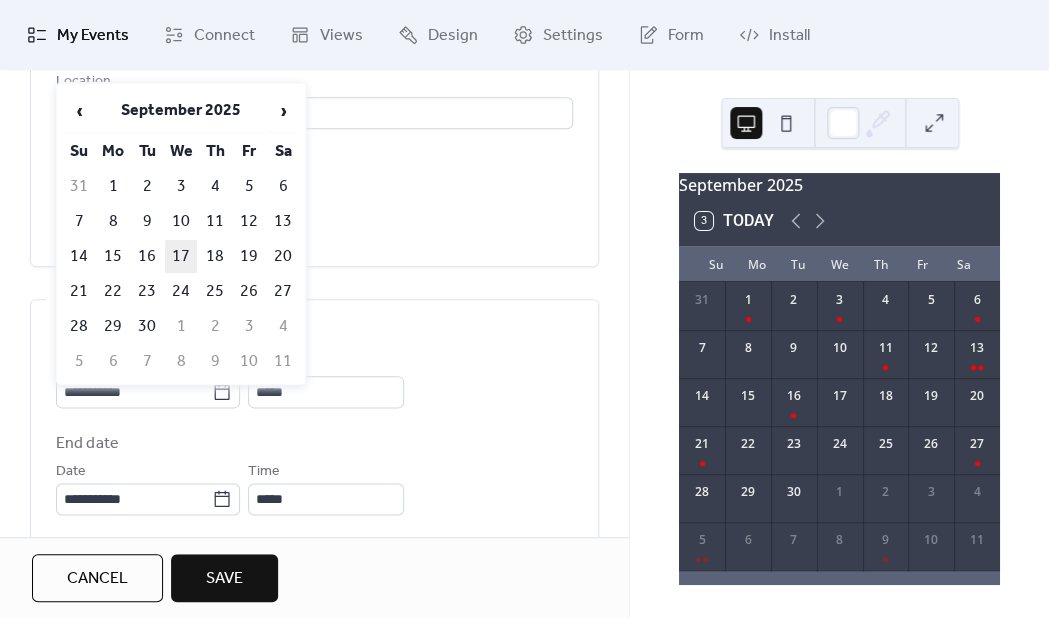click on "17" at bounding box center [181, 256] 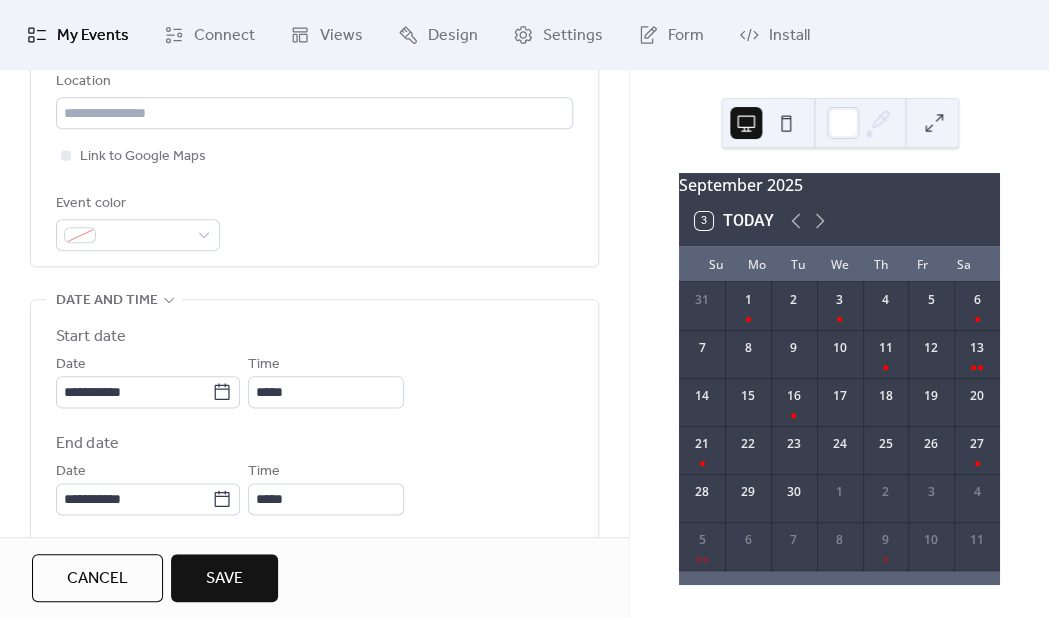 type on "**********" 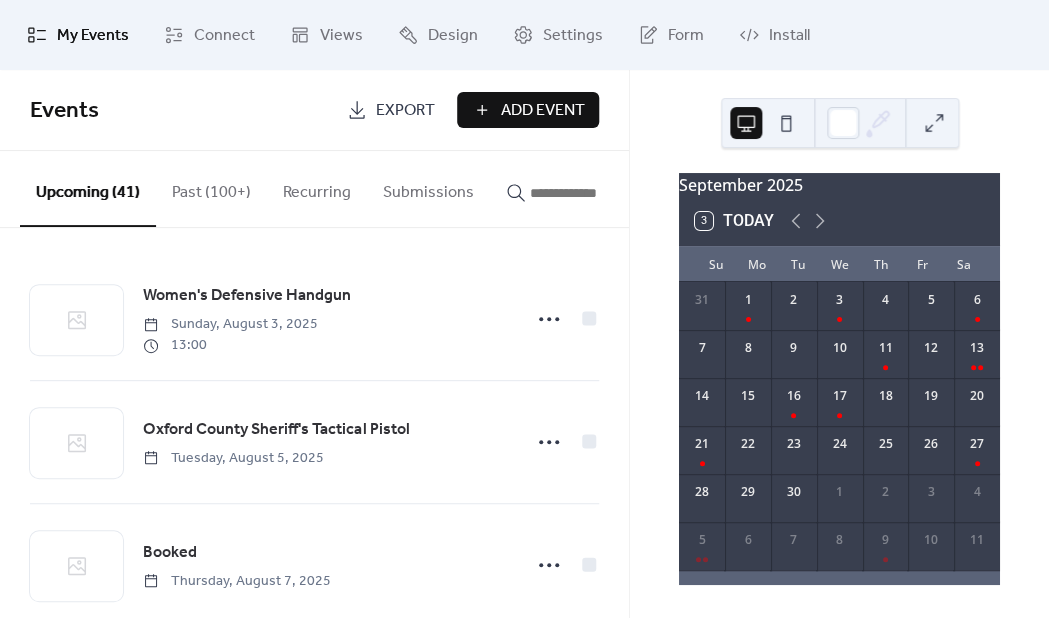 click on "Add Event" at bounding box center (542, 111) 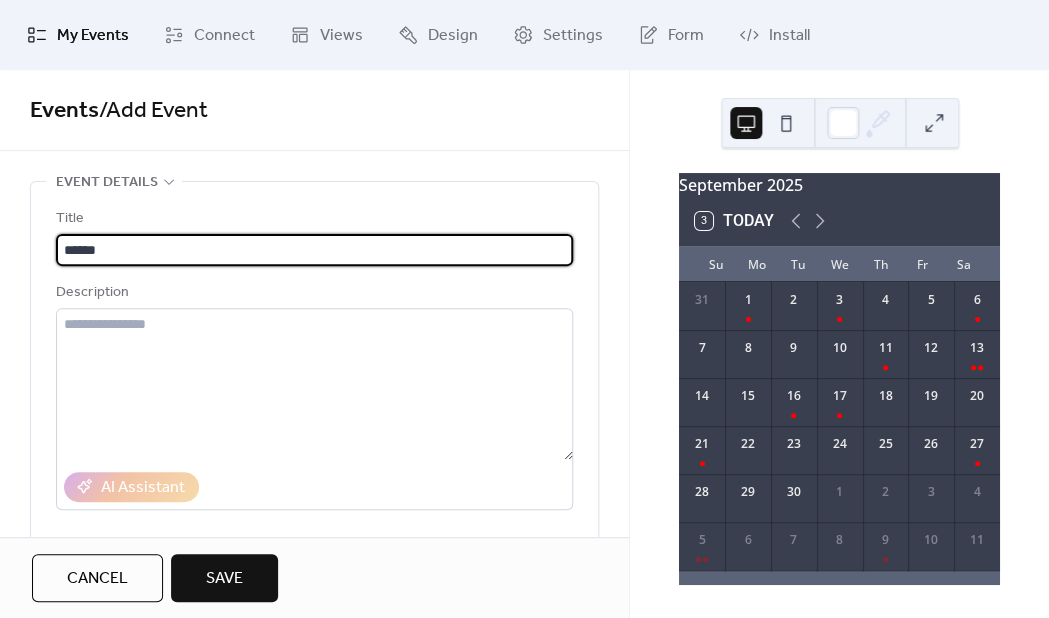 type on "******" 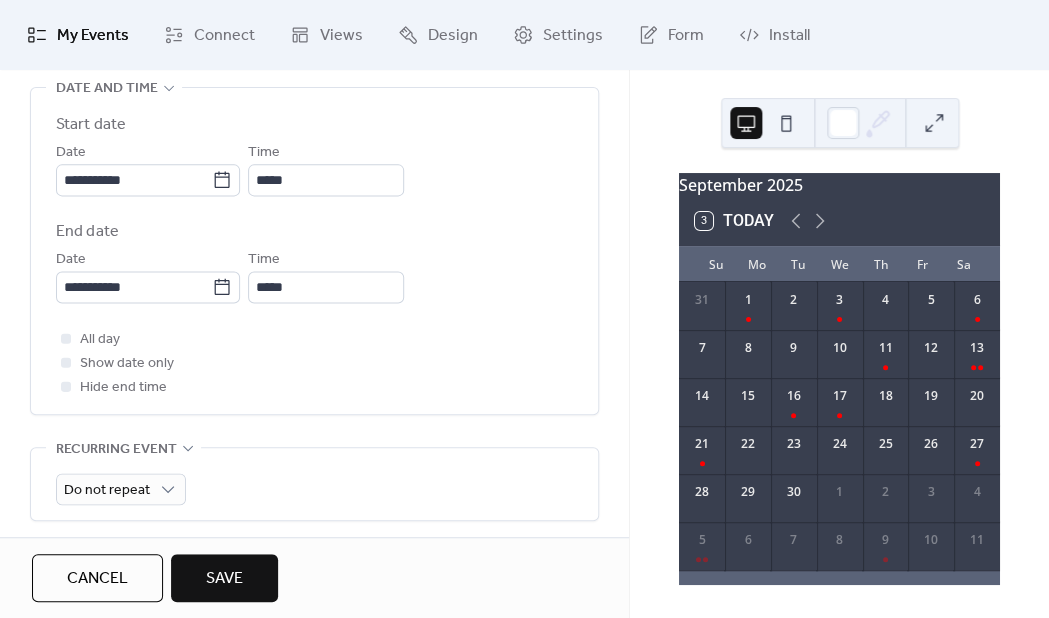 scroll, scrollTop: 692, scrollLeft: 0, axis: vertical 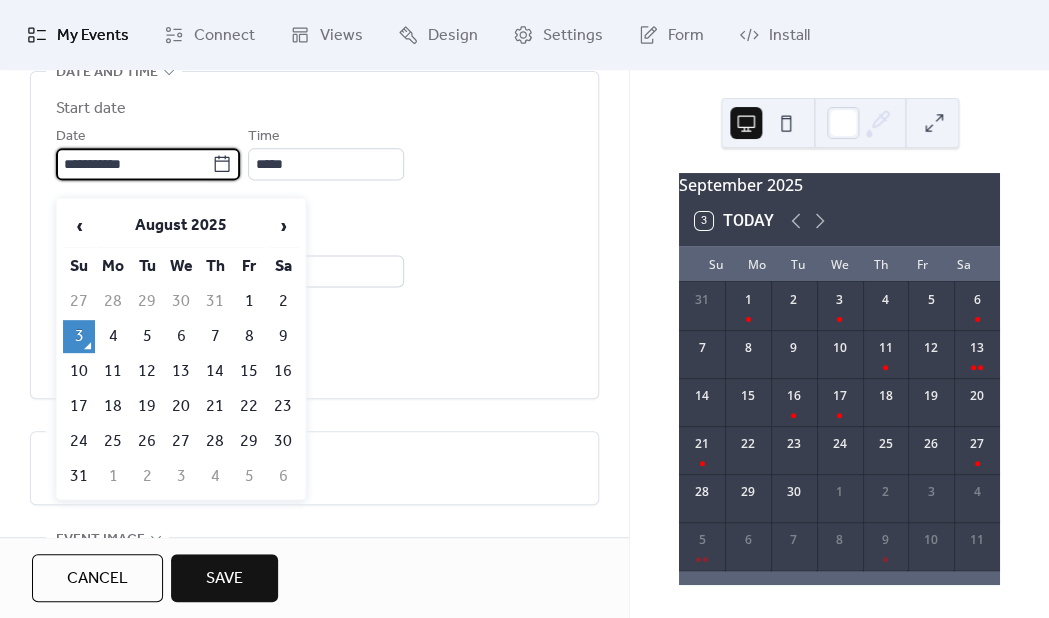 click on "**********" at bounding box center (134, 164) 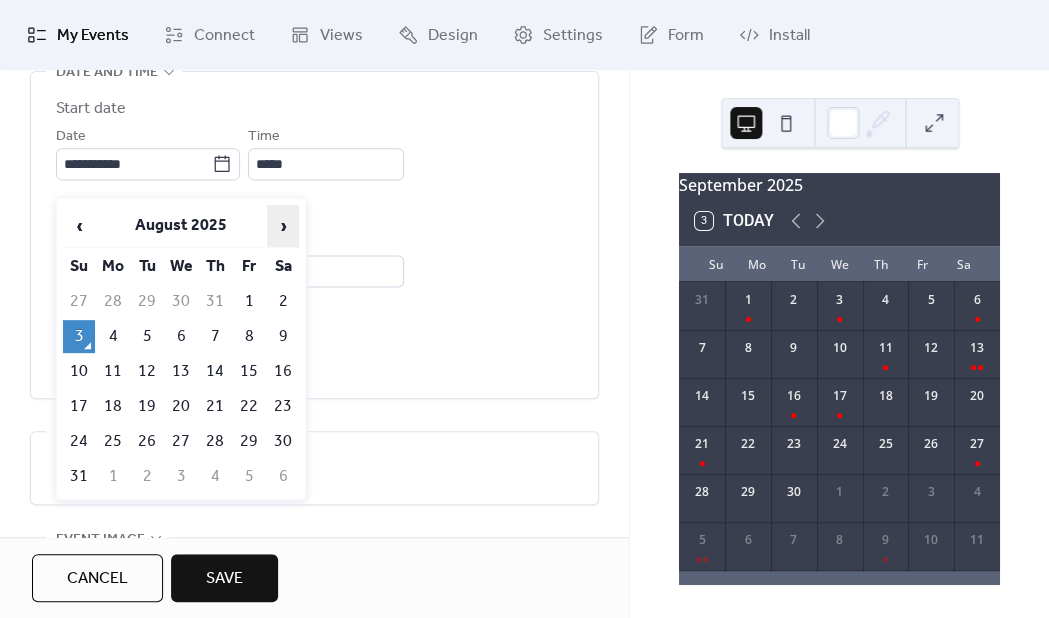click on "›" at bounding box center (283, 226) 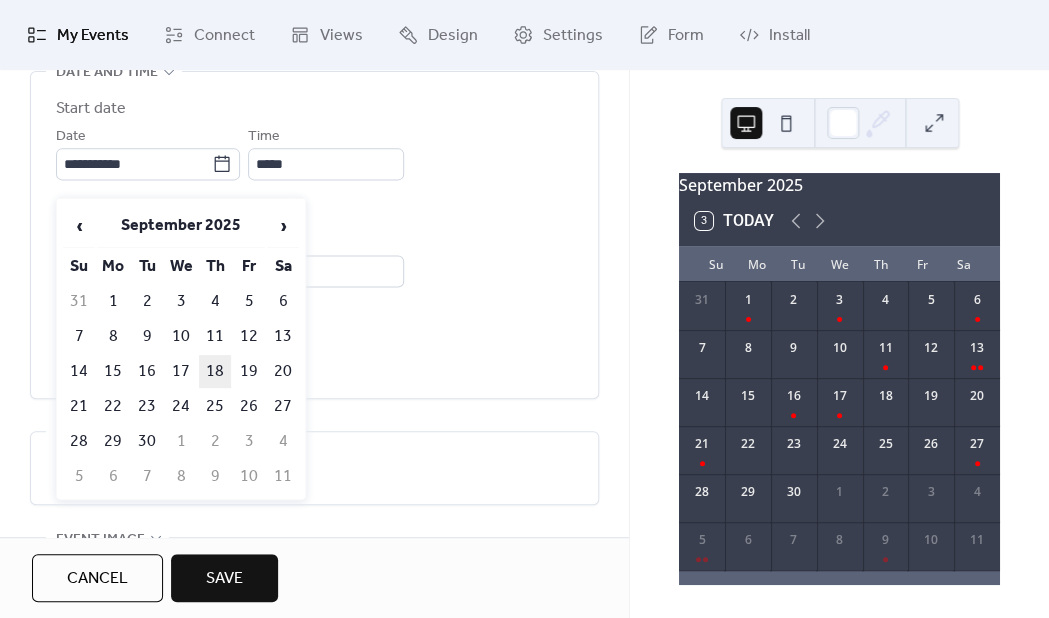 click on "18" at bounding box center (215, 371) 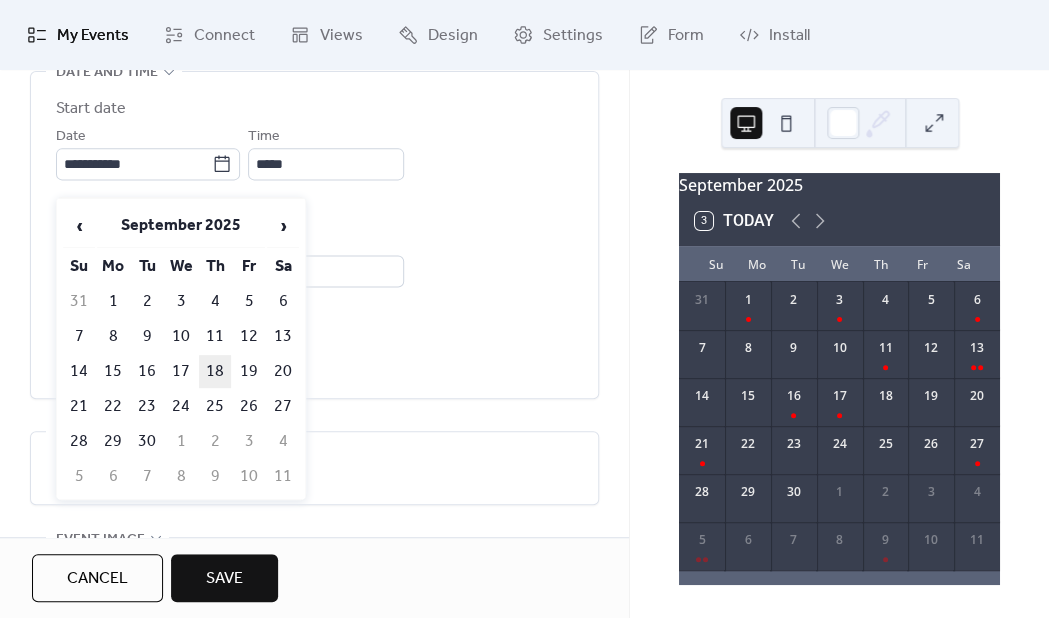 type on "**********" 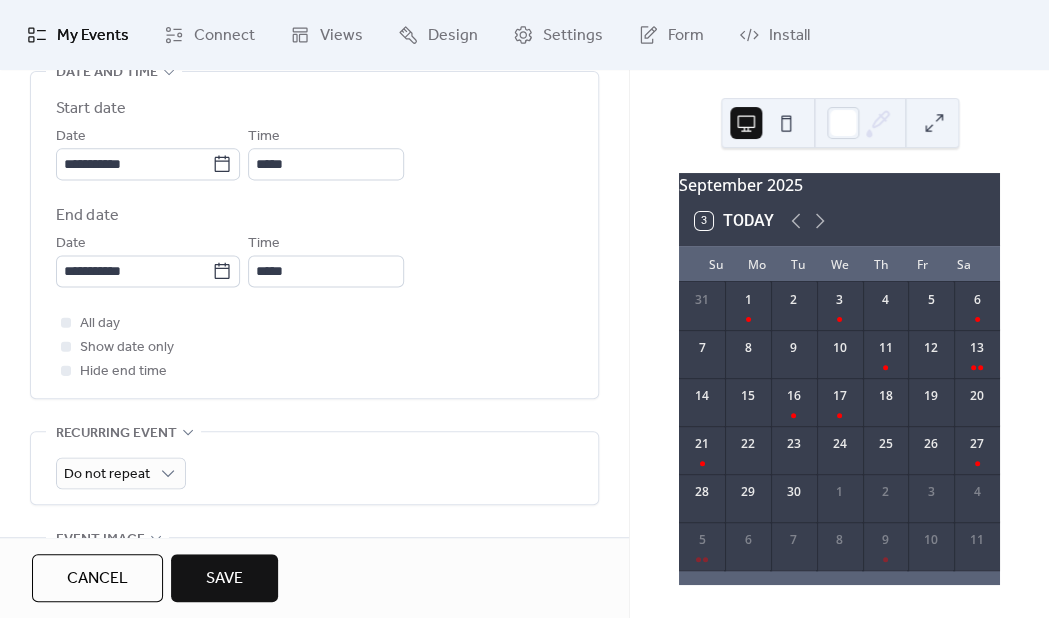 click on "Save" at bounding box center (224, 578) 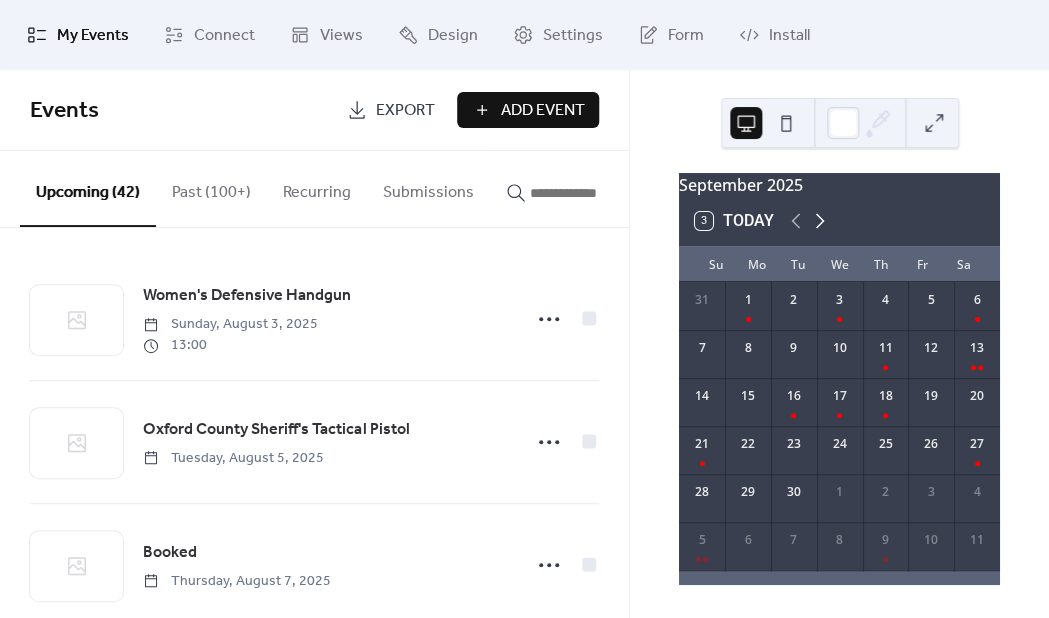 click 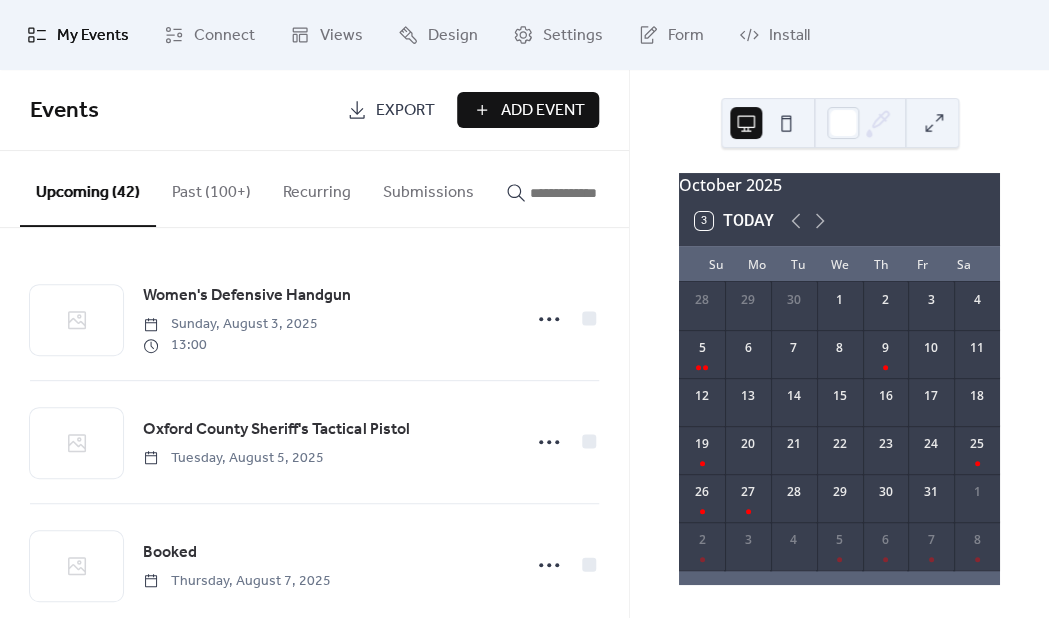 click on "Add Event" at bounding box center (542, 111) 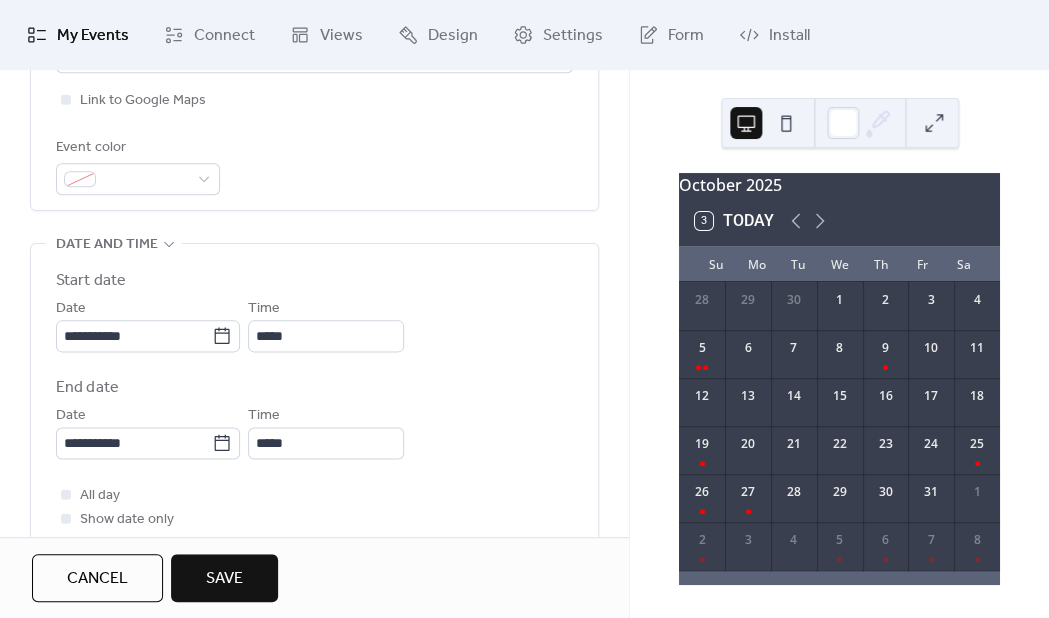 scroll, scrollTop: 539, scrollLeft: 0, axis: vertical 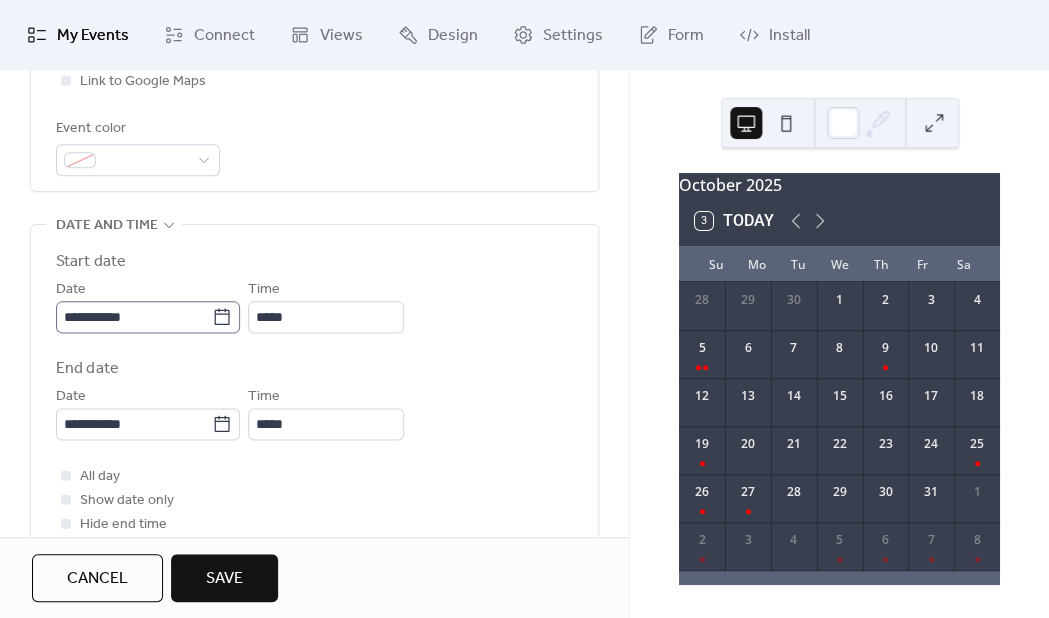 type on "**********" 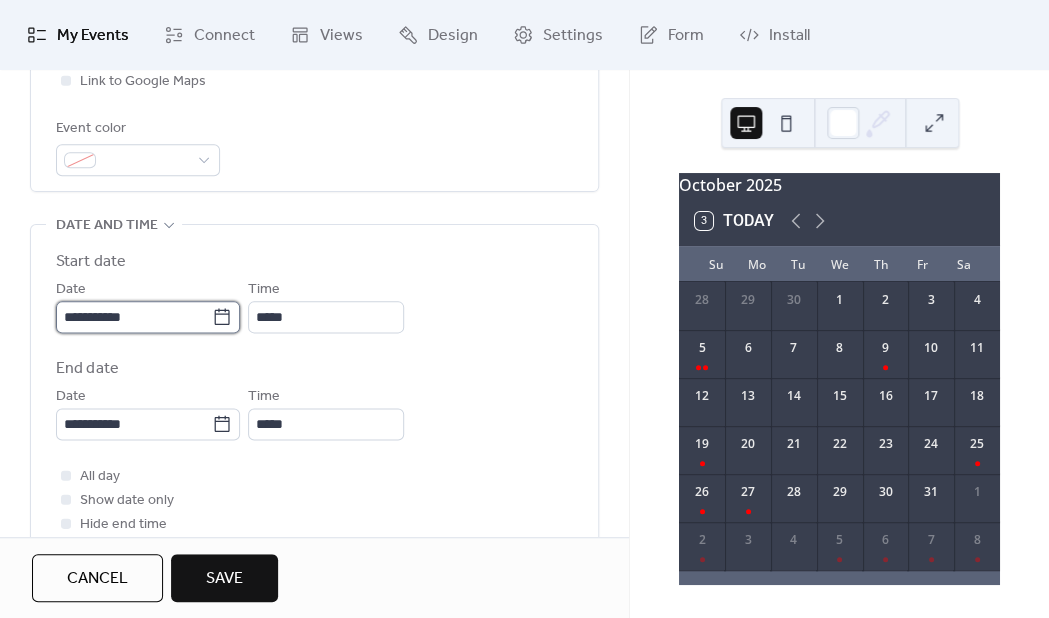 click on "**********" at bounding box center (134, 317) 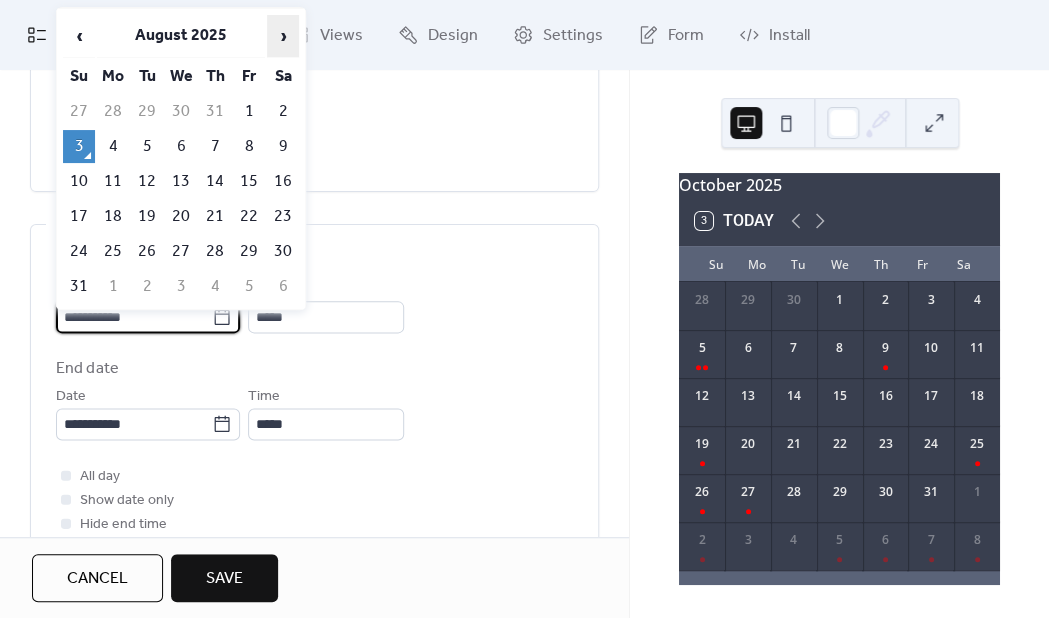 click on "›" at bounding box center [283, 36] 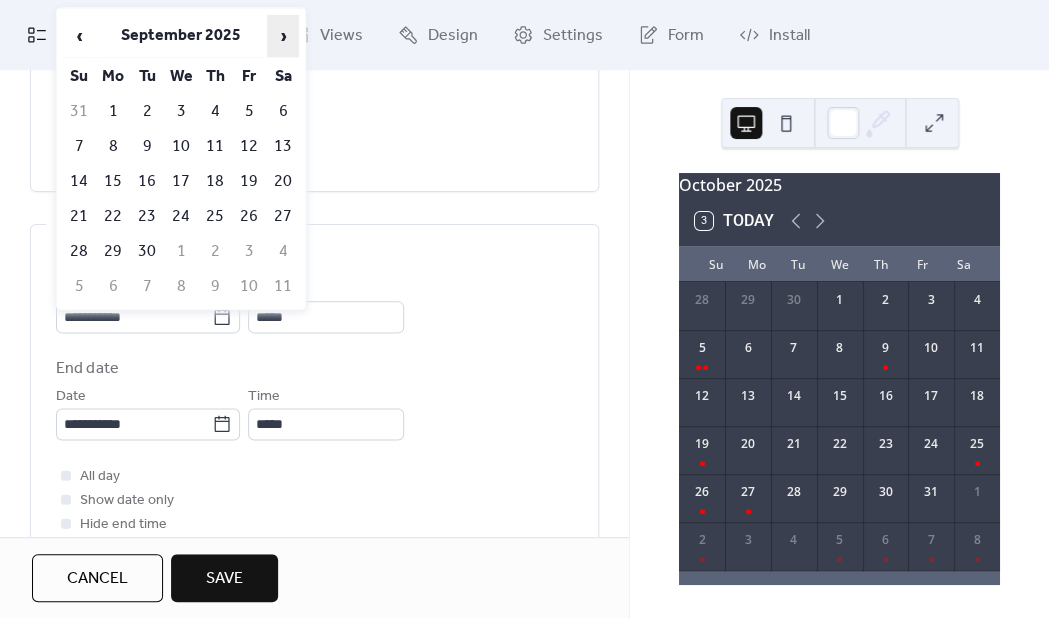 click on "›" at bounding box center (283, 36) 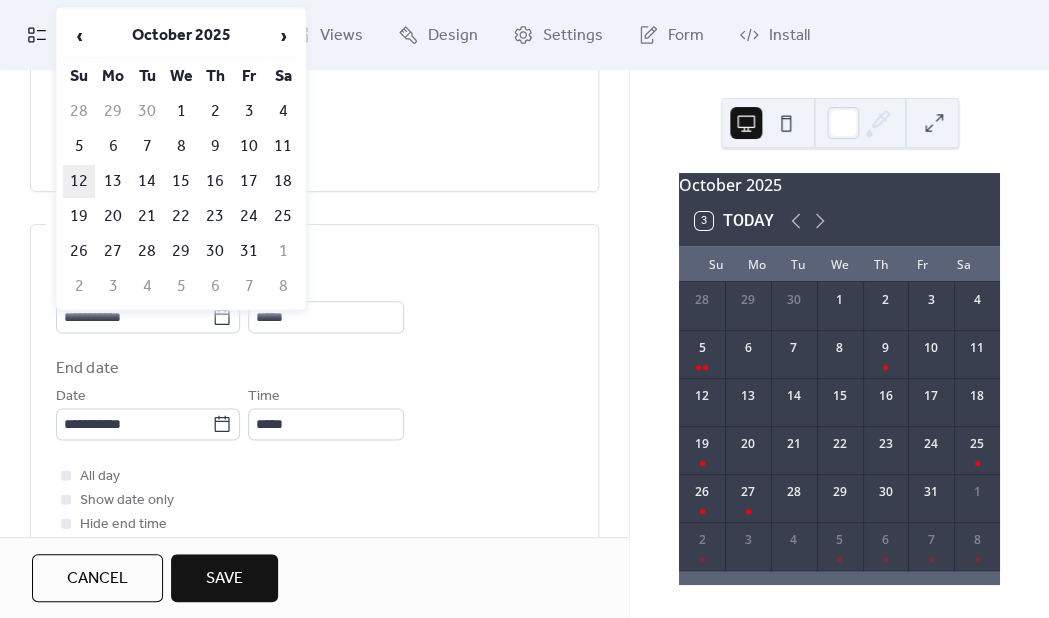 click on "12" at bounding box center [79, 181] 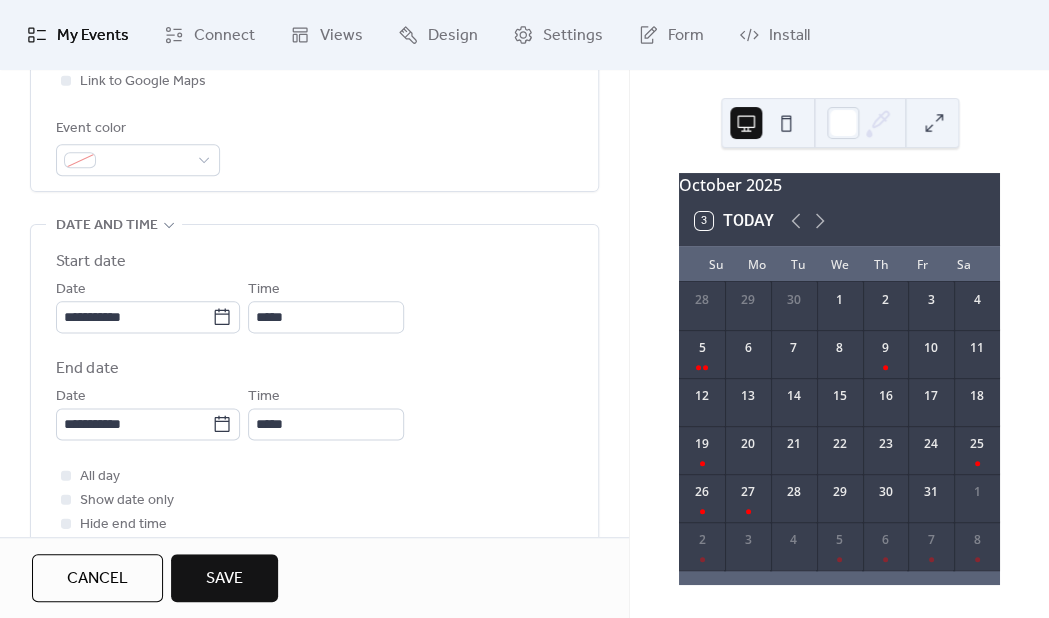 click on "Save" at bounding box center [224, 579] 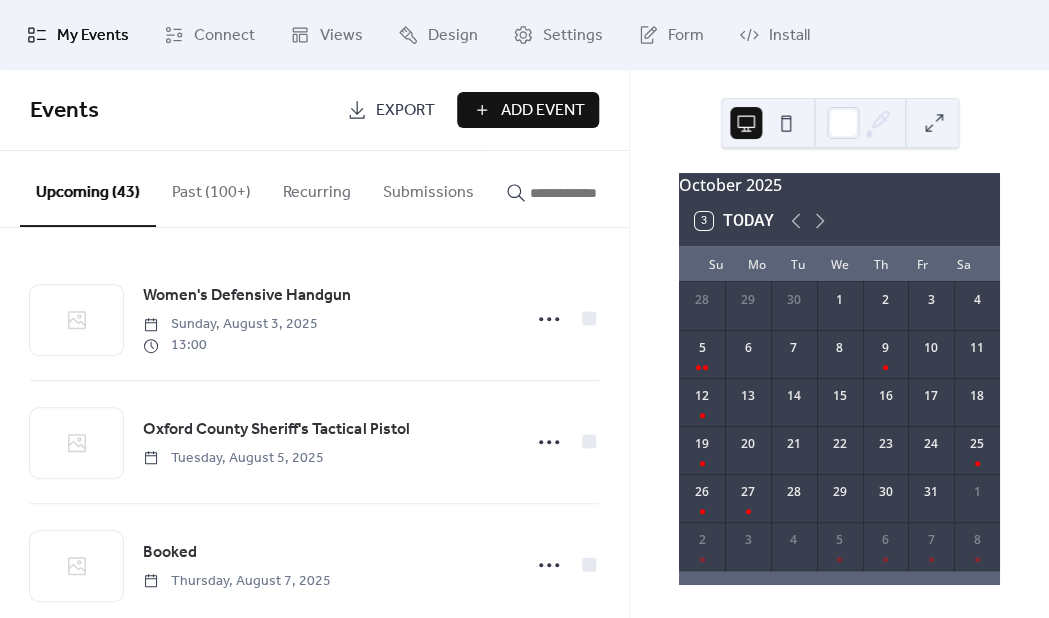 click on "Add Event" at bounding box center (528, 110) 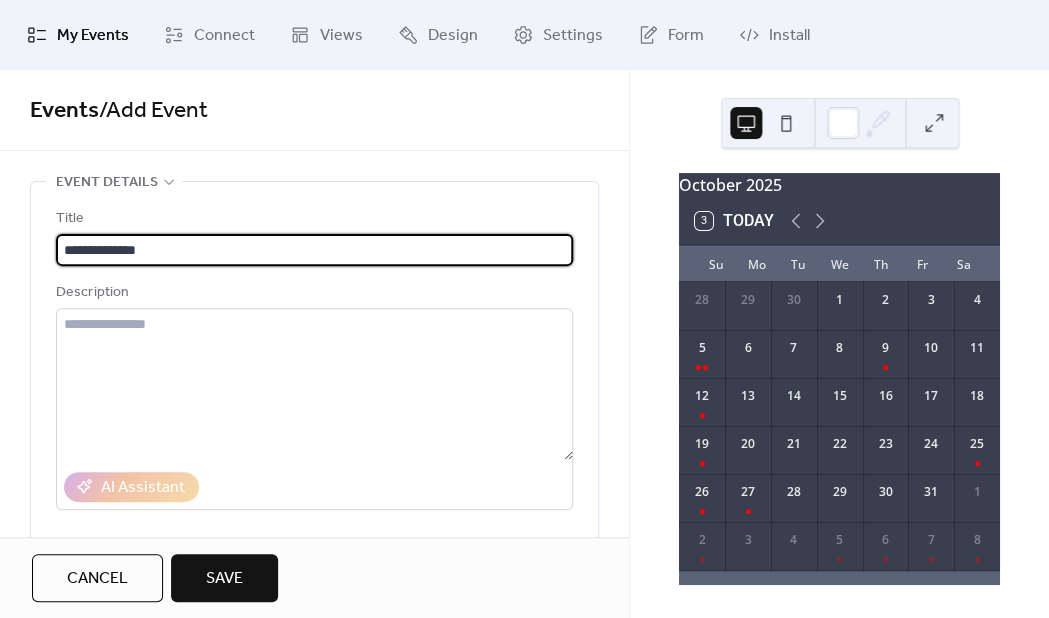 type on "**********" 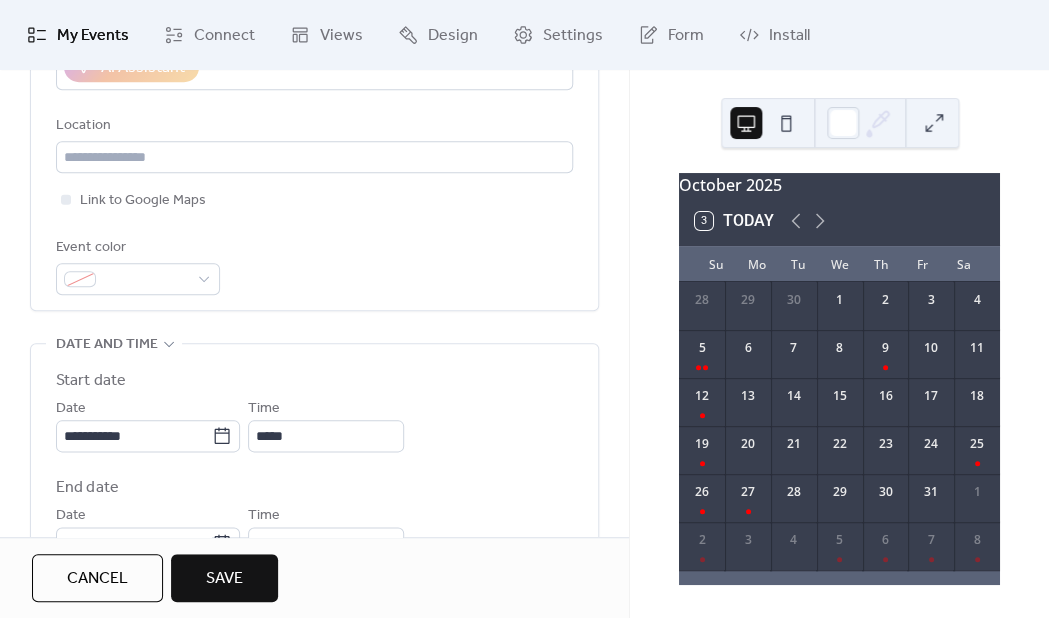 scroll, scrollTop: 525, scrollLeft: 0, axis: vertical 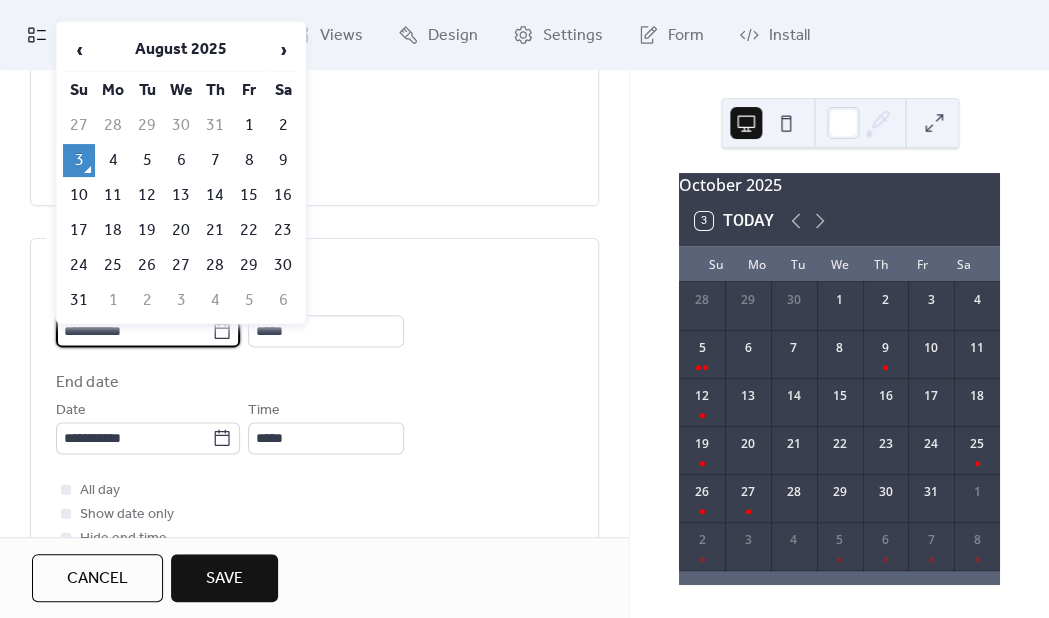 click on "**********" at bounding box center (134, 331) 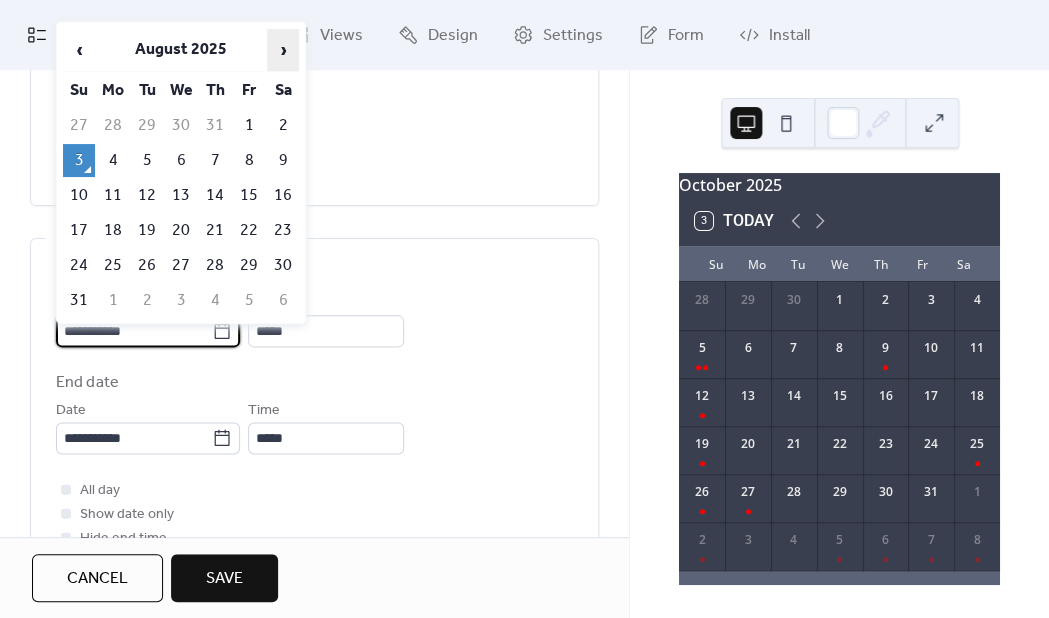 click on "›" at bounding box center (283, 50) 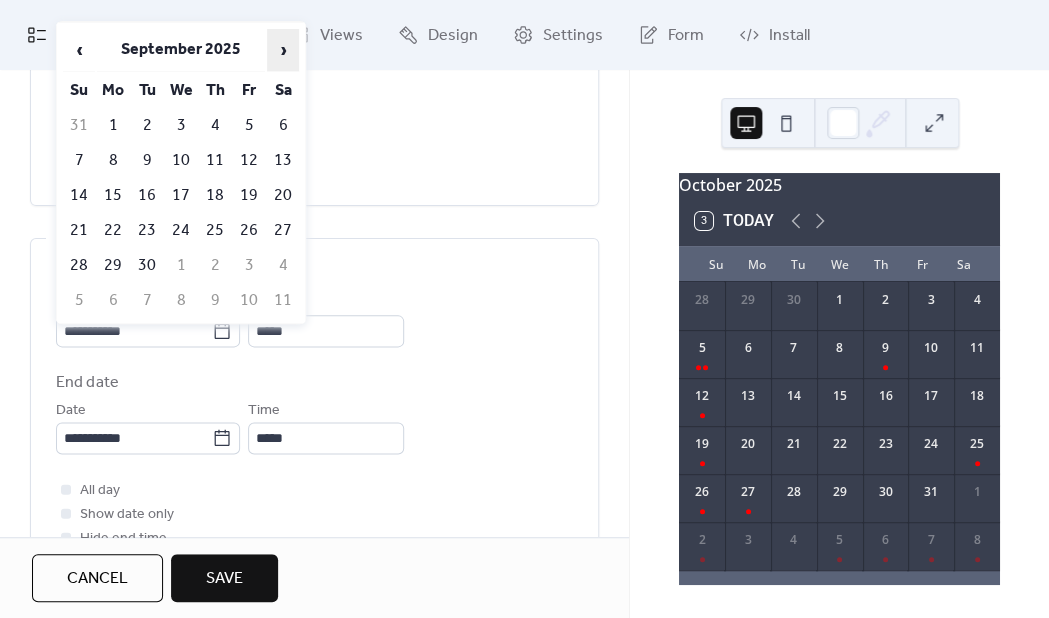click on "›" at bounding box center [283, 50] 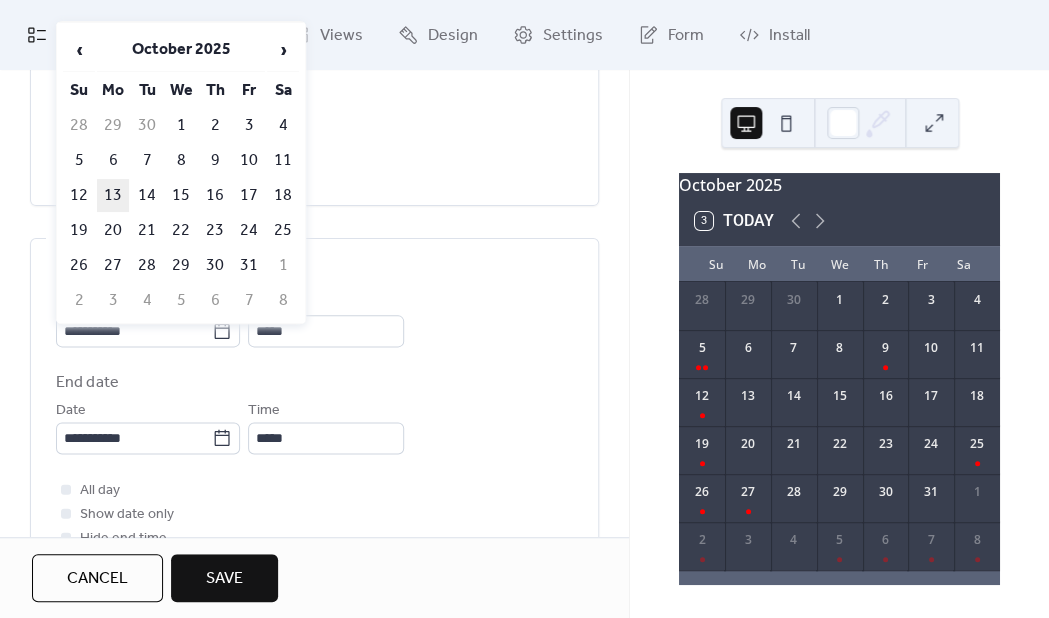 click on "13" at bounding box center (113, 195) 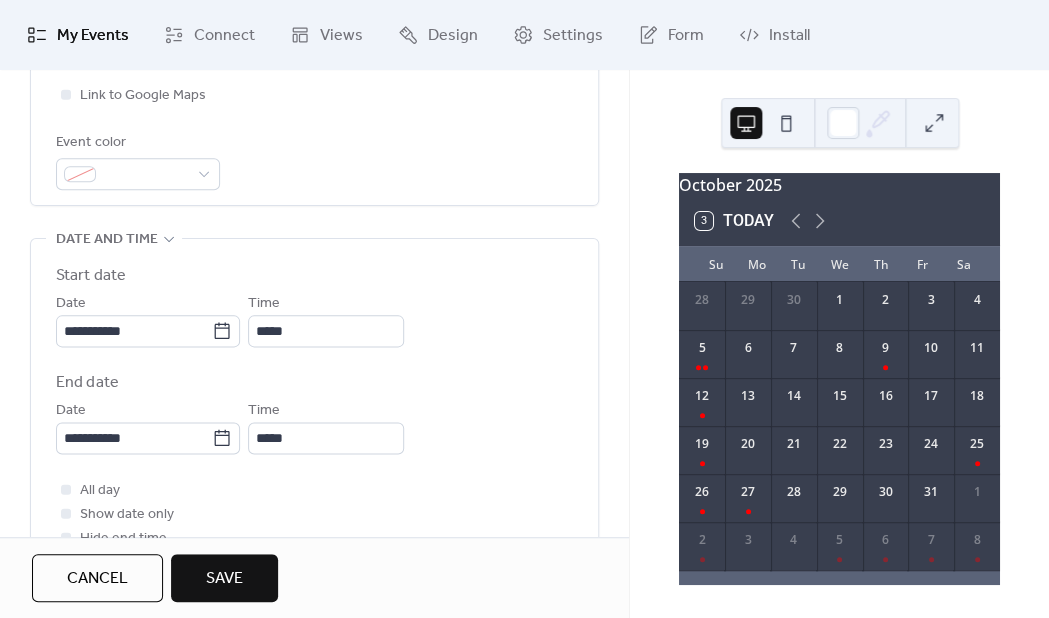 click on "Save" at bounding box center (224, 578) 